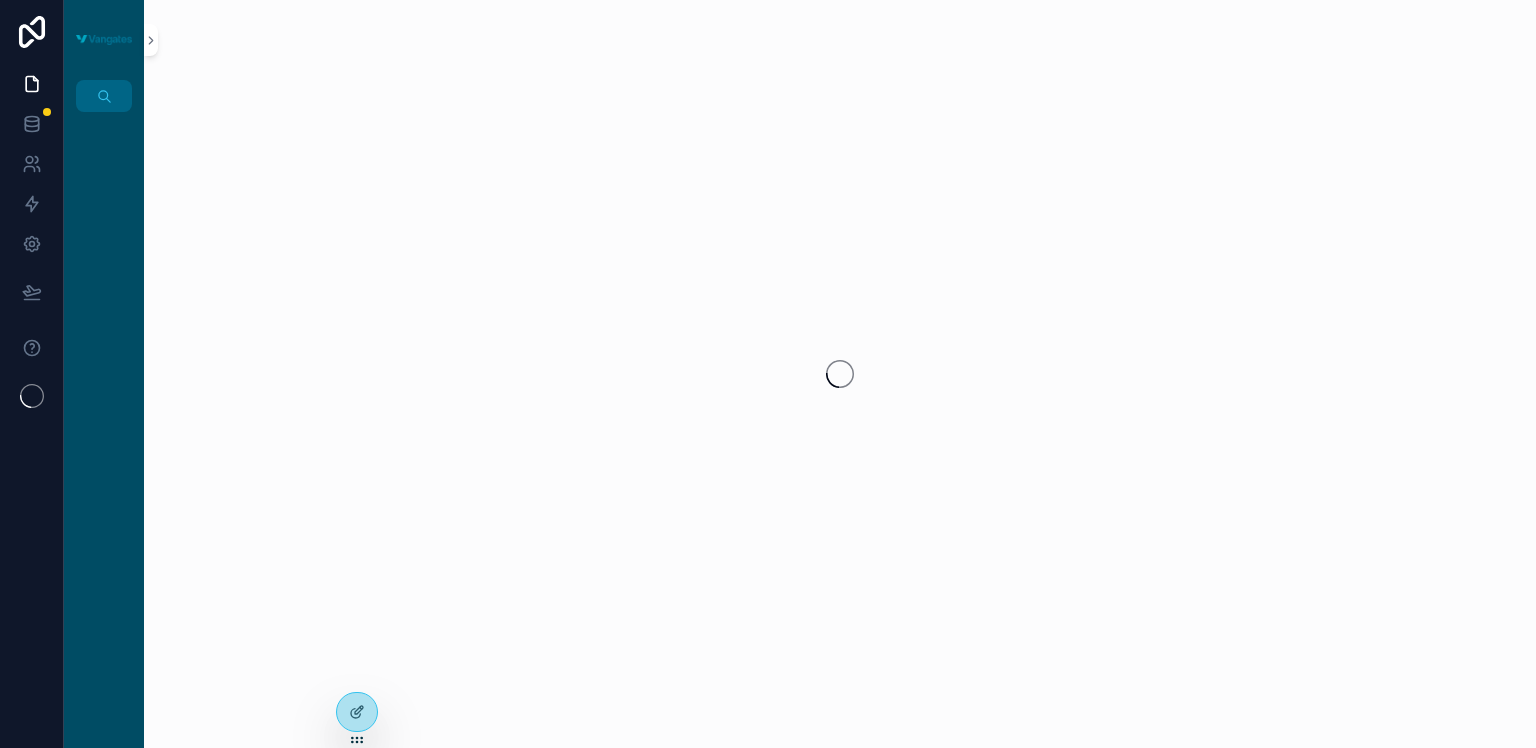 scroll, scrollTop: 0, scrollLeft: 0, axis: both 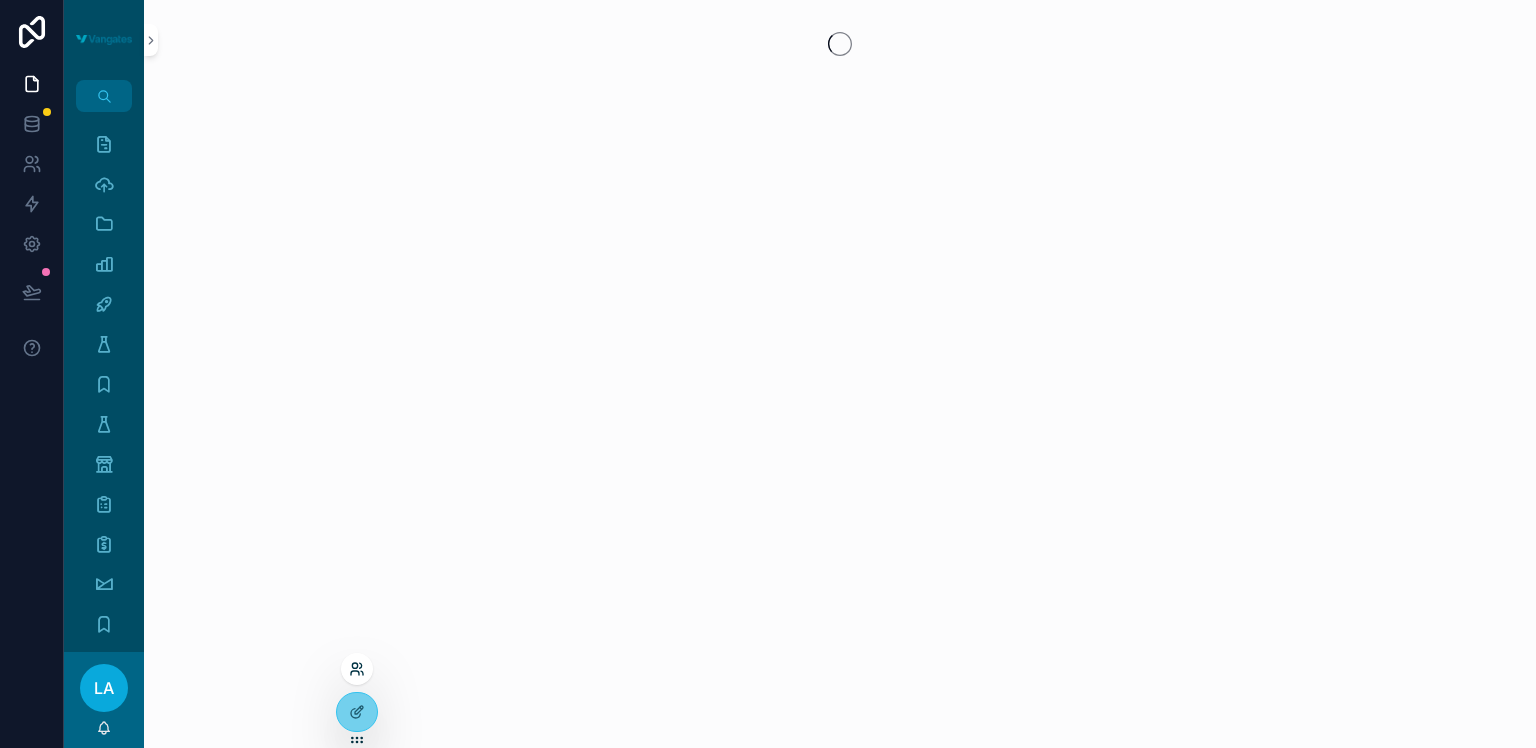 click at bounding box center (354, 665) 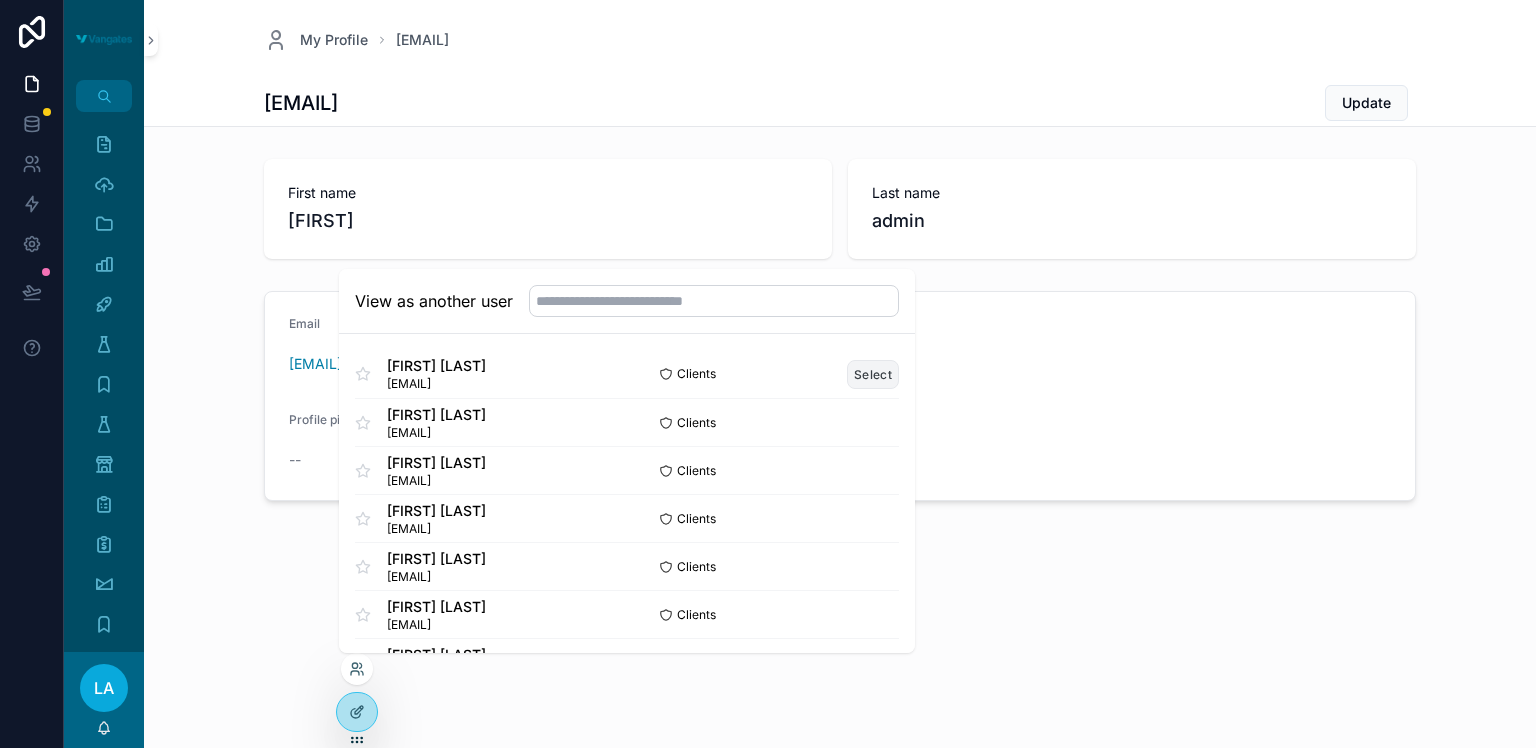 click on "Select" at bounding box center [873, 374] 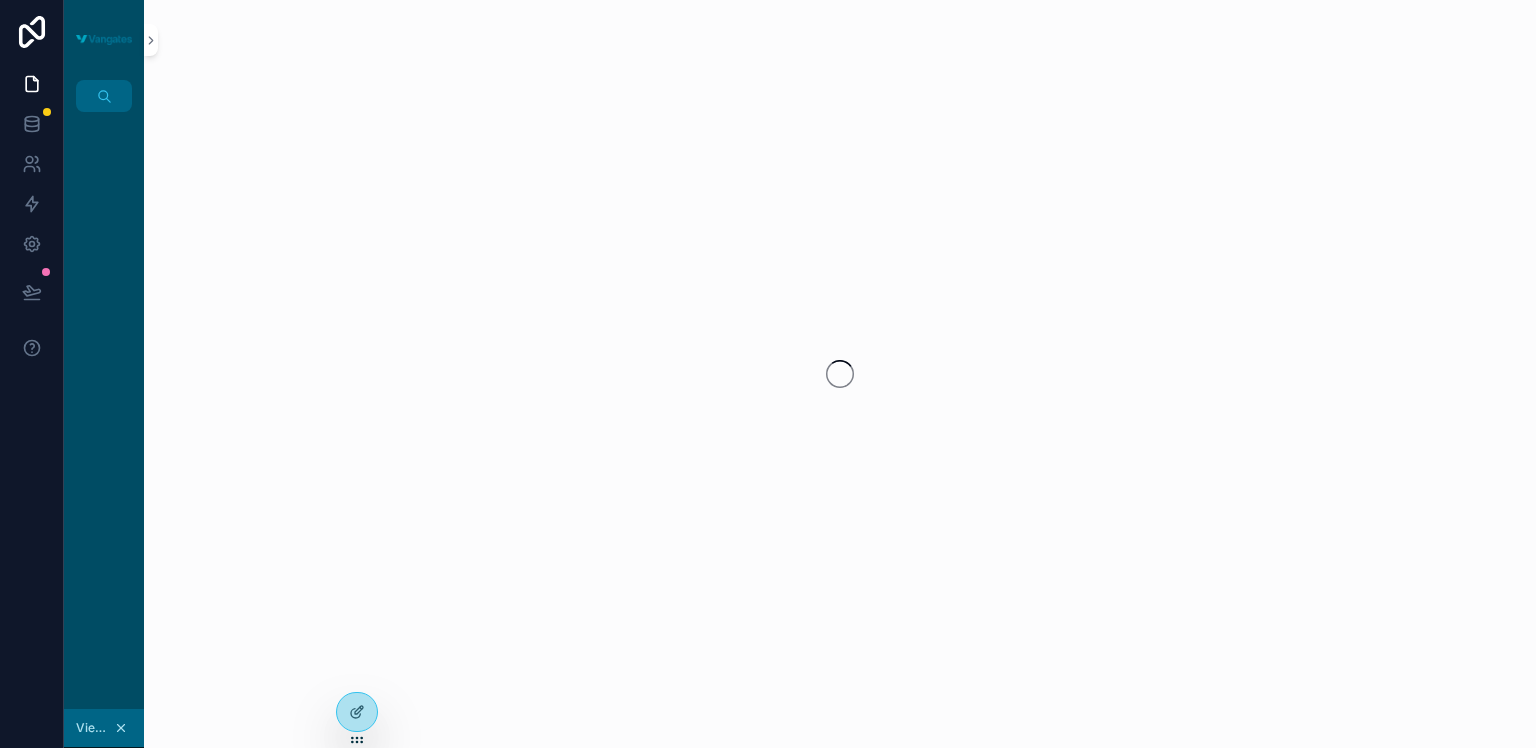 scroll, scrollTop: 0, scrollLeft: 0, axis: both 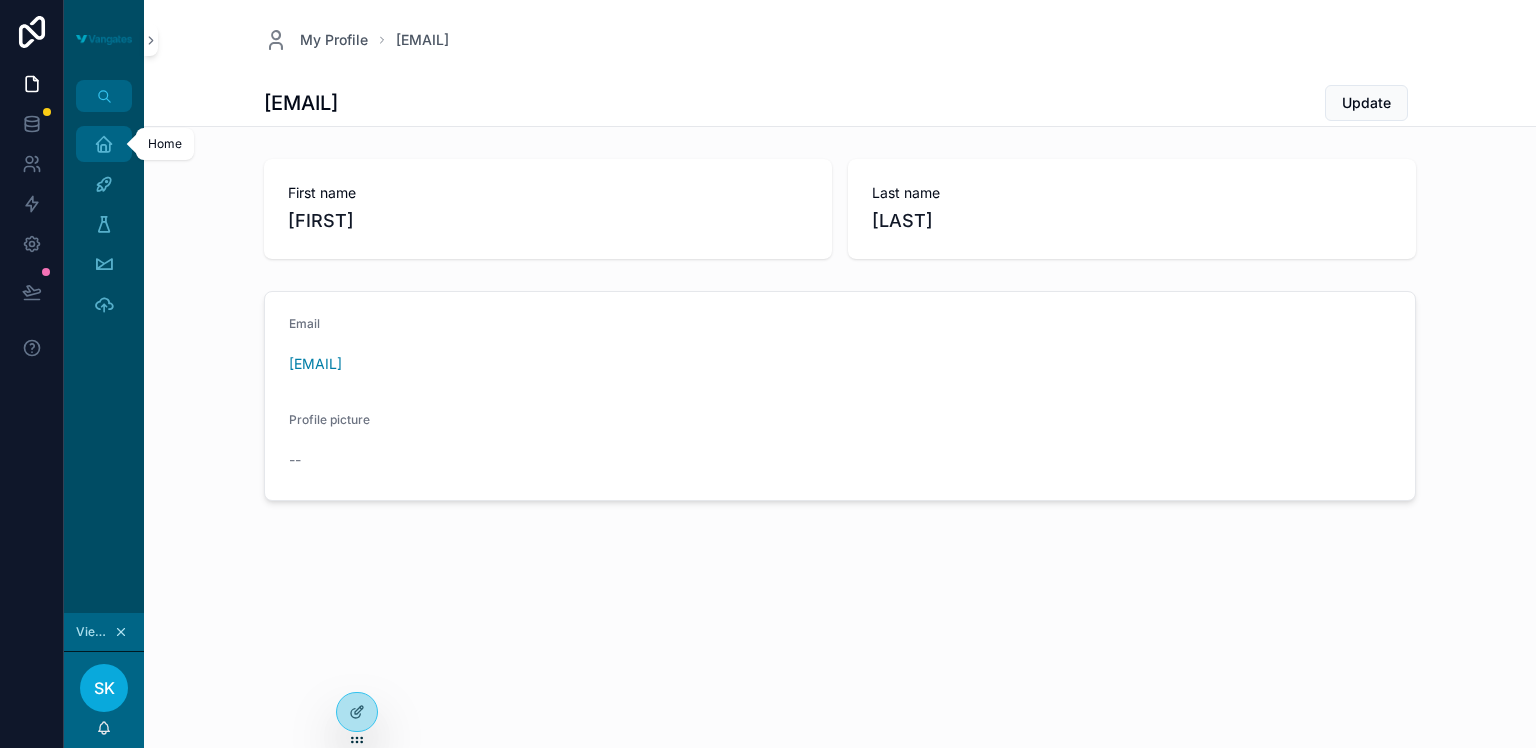 click on "Home" at bounding box center (104, 144) 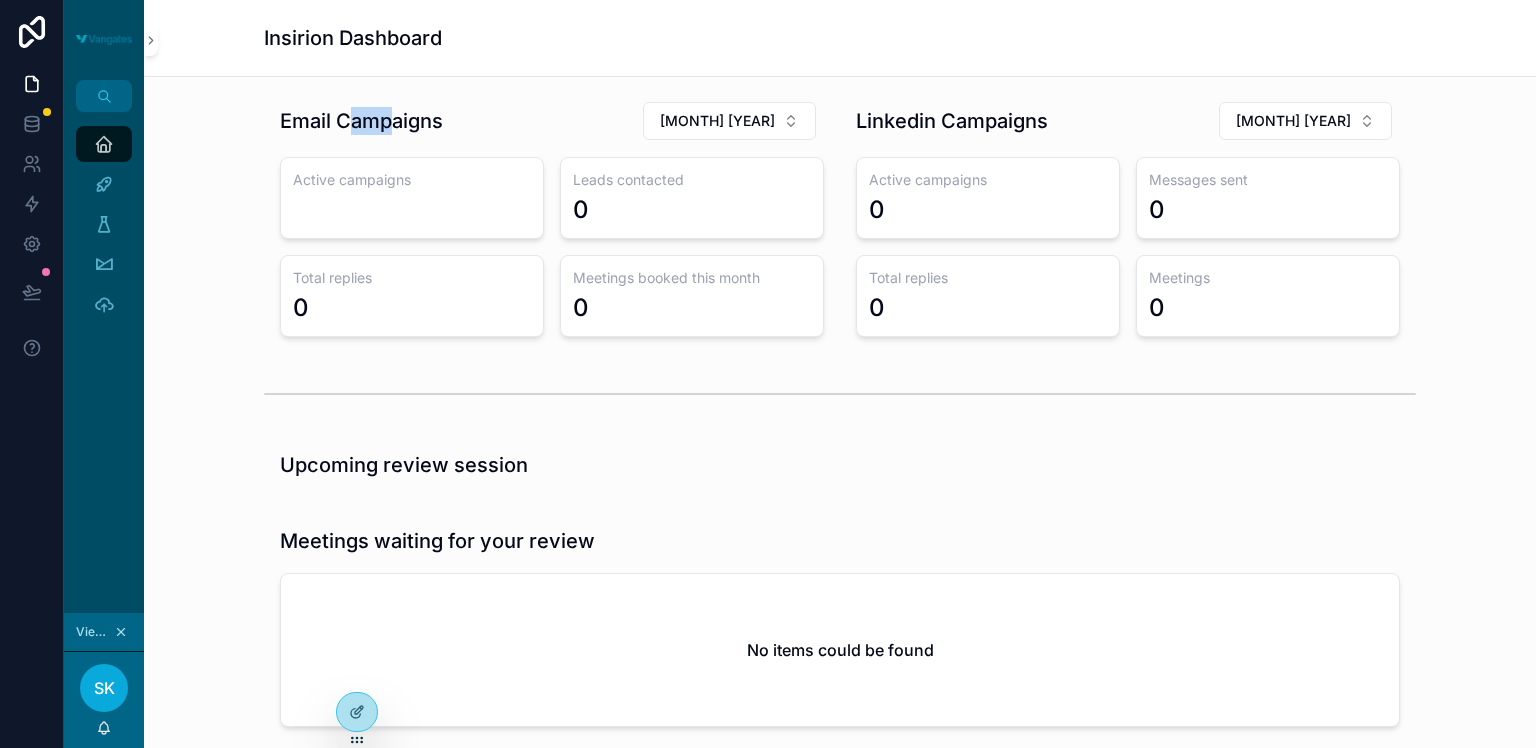 drag, startPoint x: 347, startPoint y: 118, endPoint x: 394, endPoint y: 121, distance: 47.095646 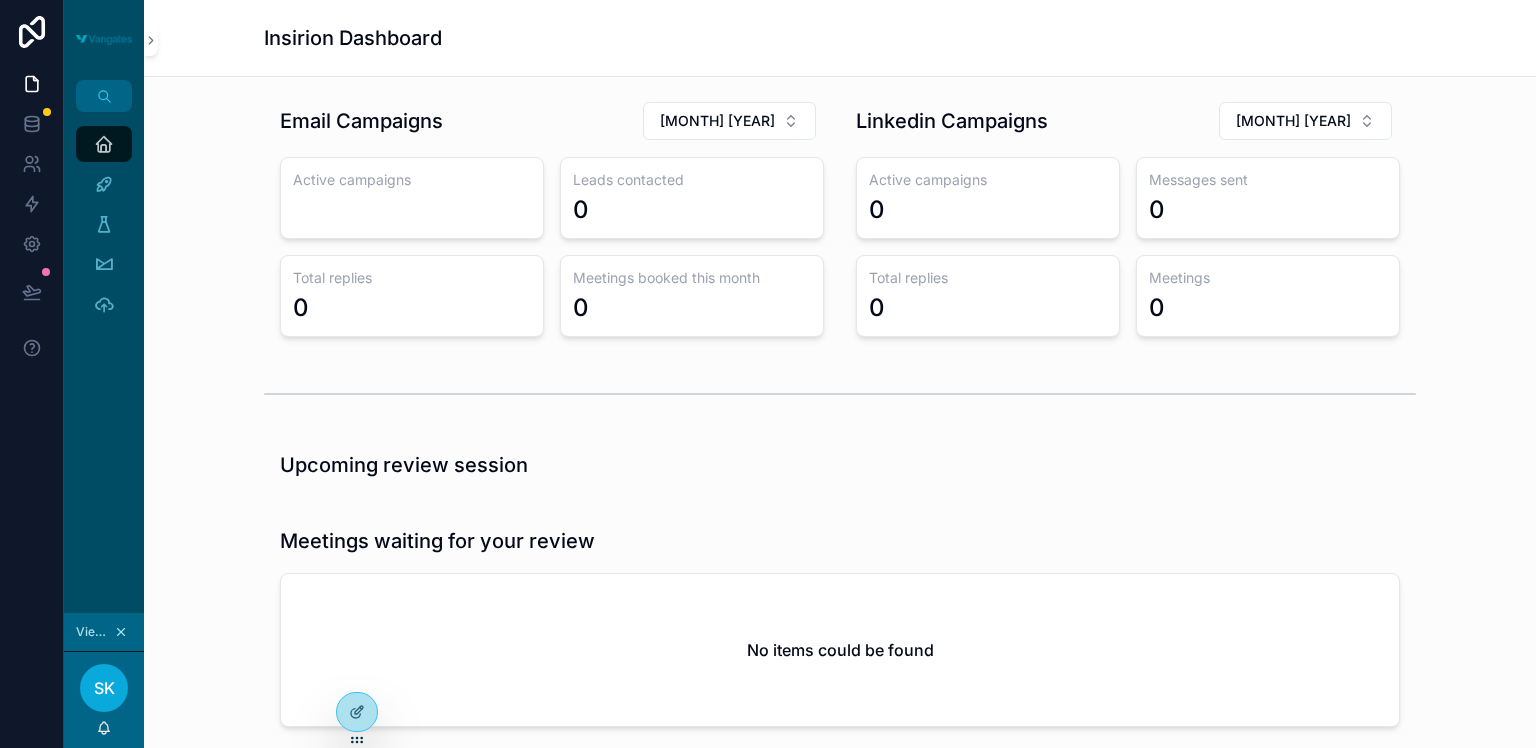 click on "Email Campaigns [MONTH] [YEAR]" at bounding box center [552, 121] 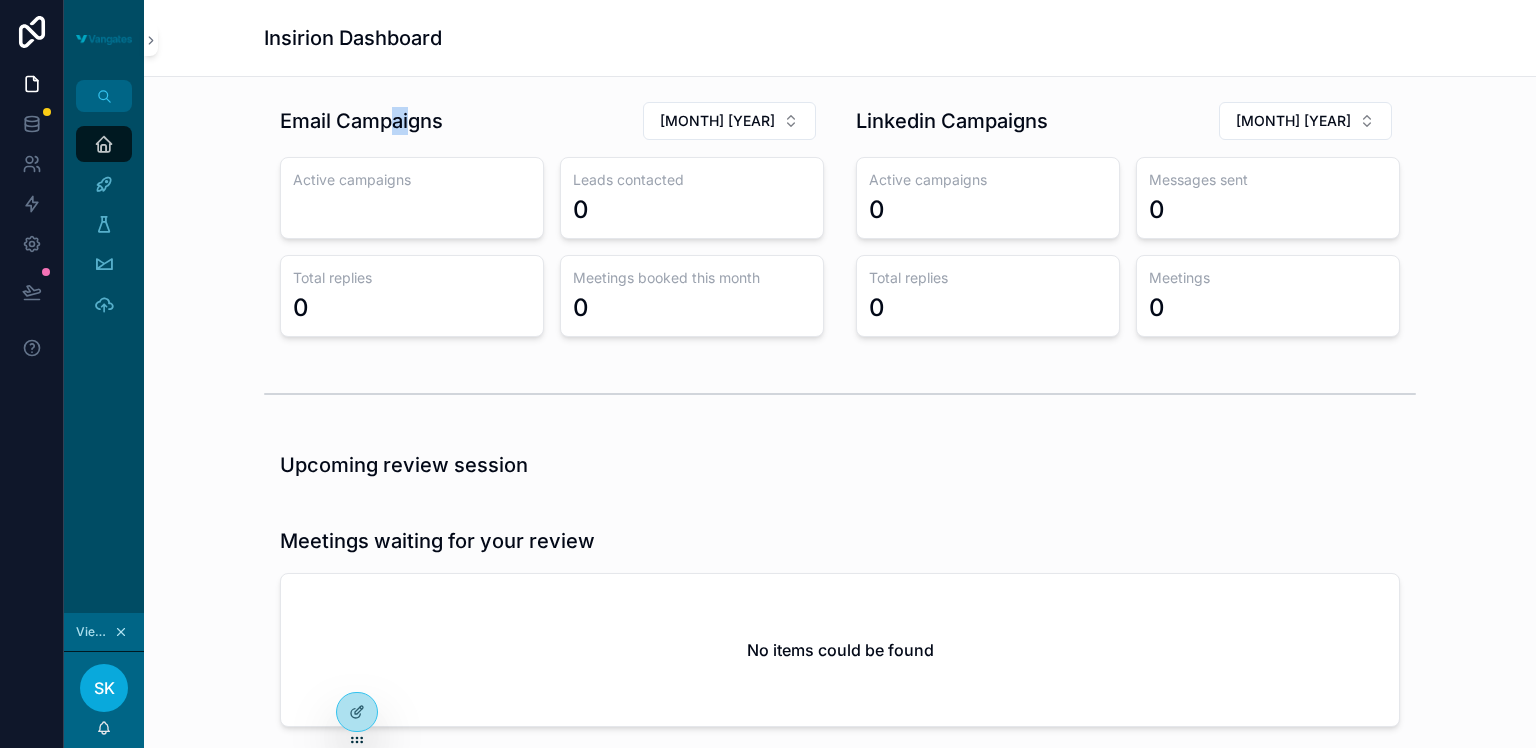 click on "Email Campaigns" at bounding box center (361, 121) 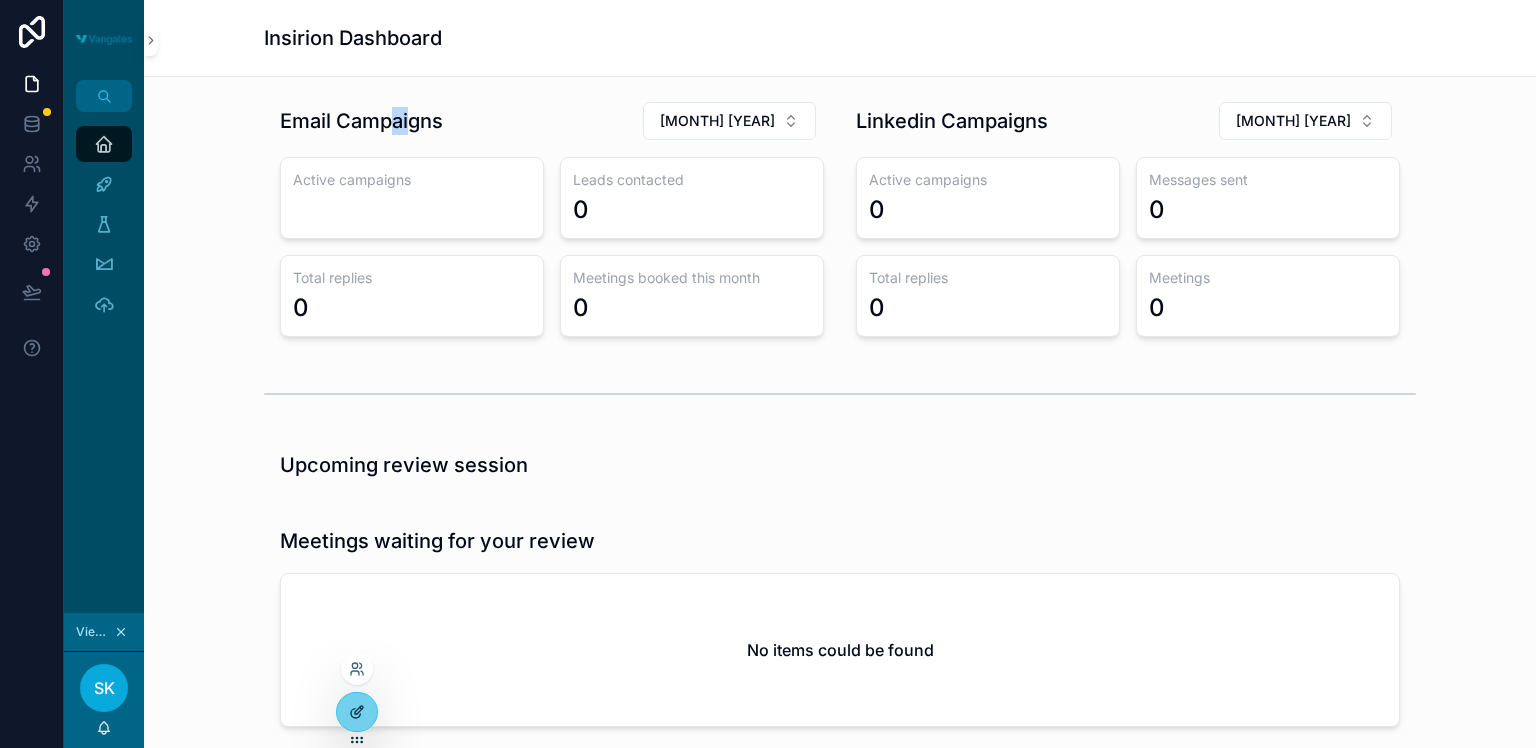 click at bounding box center [357, 712] 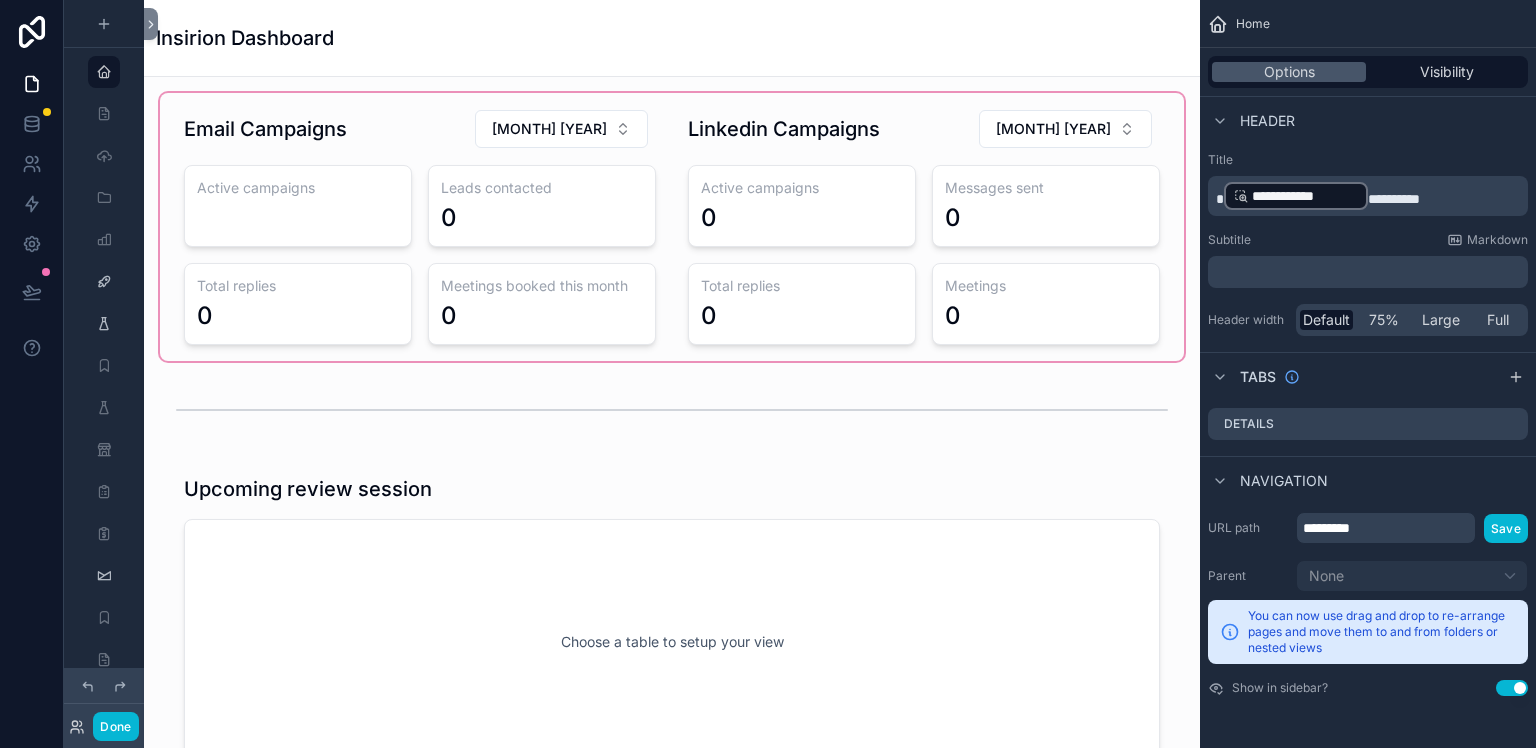 click at bounding box center [420, 227] 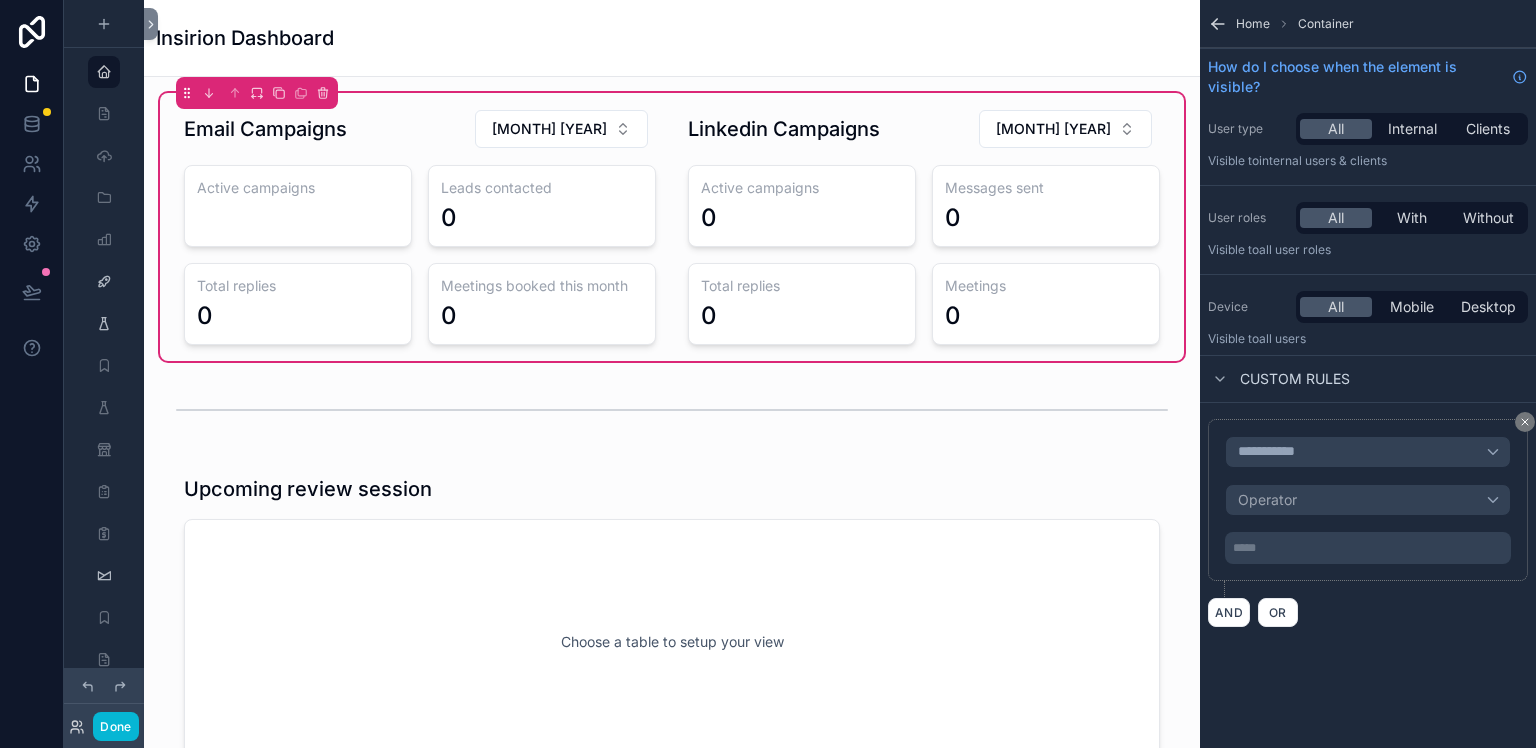 click on "Email Campaigns [MONTH] [YEAR] Active campaigns Leads contacted 0 Total replies 0 Meetings booked this month 0 Linkedin Campaigns [MONTH] [YEAR] Active campaigns 0 Messages sent 0 Total replies 0 Meetings 0" at bounding box center [672, 227] 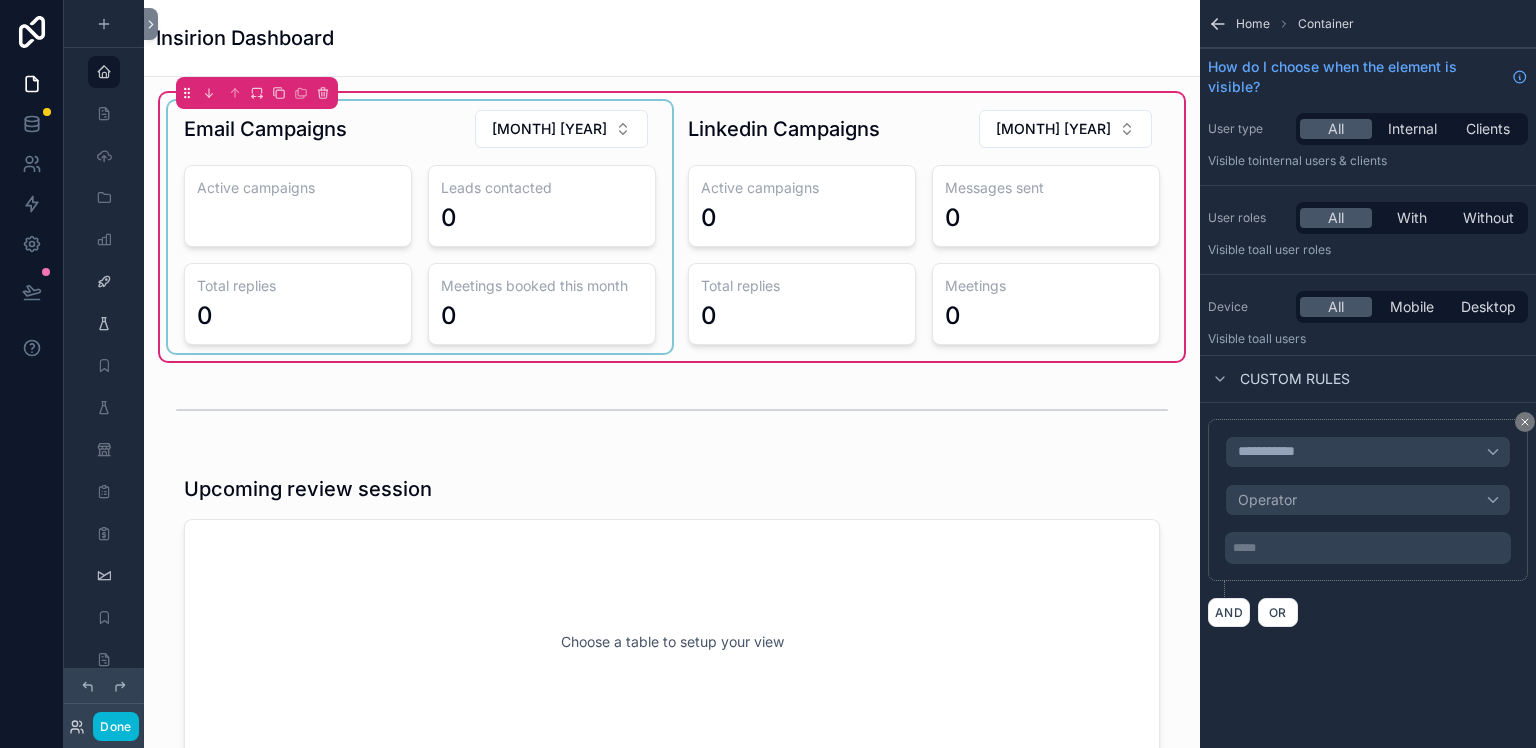 click at bounding box center [420, 227] 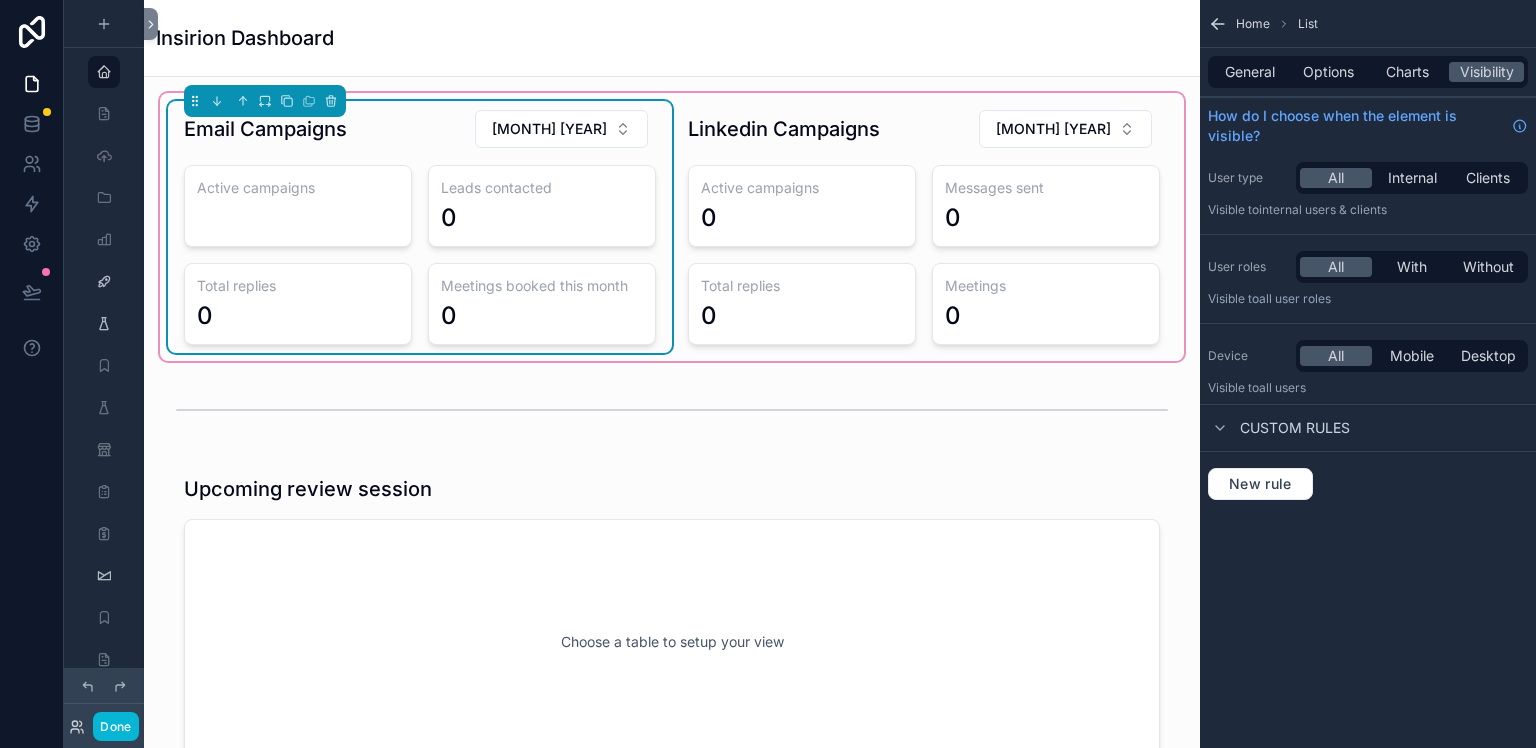 click on "Email Campaigns [MONTH] [YEAR] Active campaigns Leads contacted 0 Total replies 0 Meetings booked this month 0 Linkedin Campaigns [MONTH] [YEAR] Active campaigns 0 Messages sent 0 Total replies 0 Meetings 0" at bounding box center (672, 227) 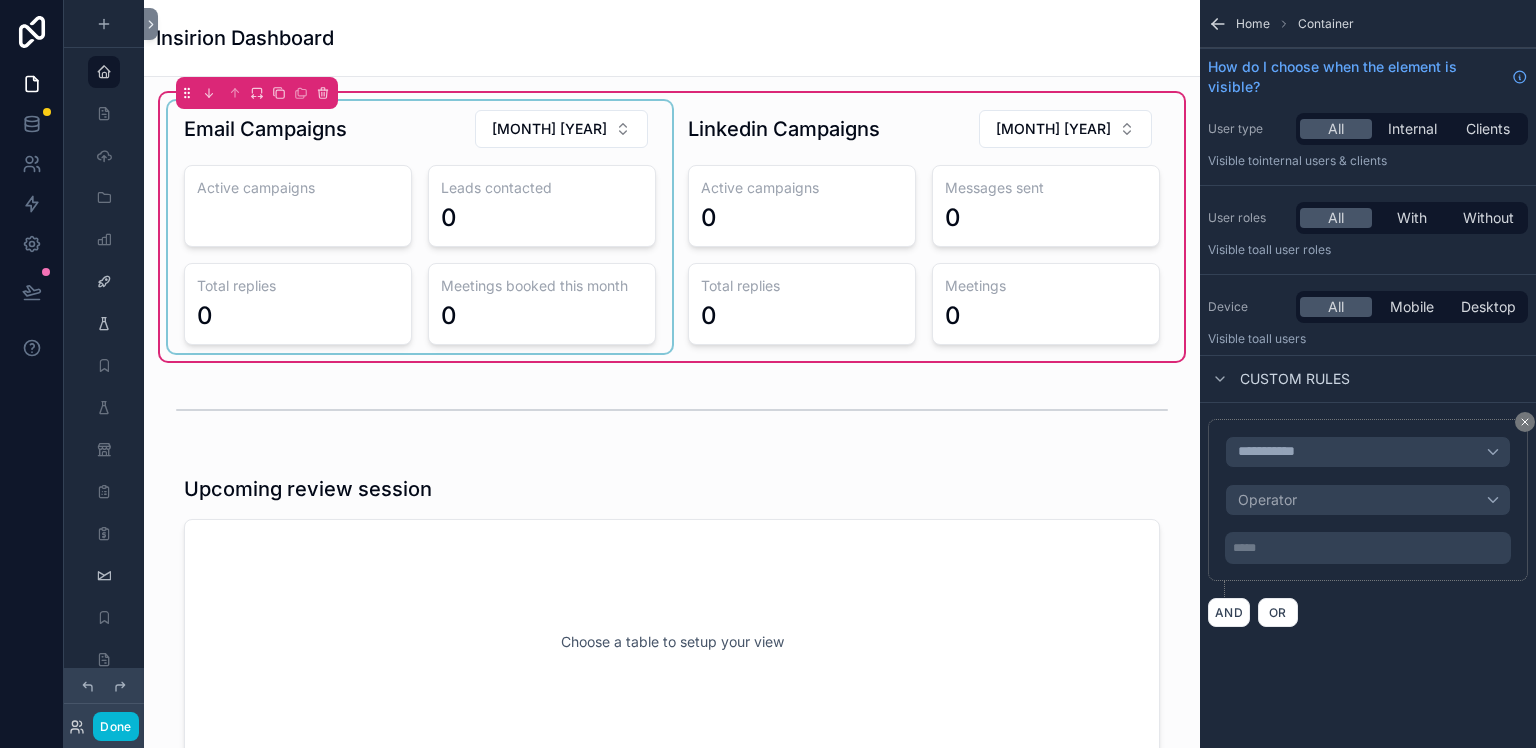 drag, startPoint x: 453, startPoint y: 92, endPoint x: 429, endPoint y: 87, distance: 24.5153 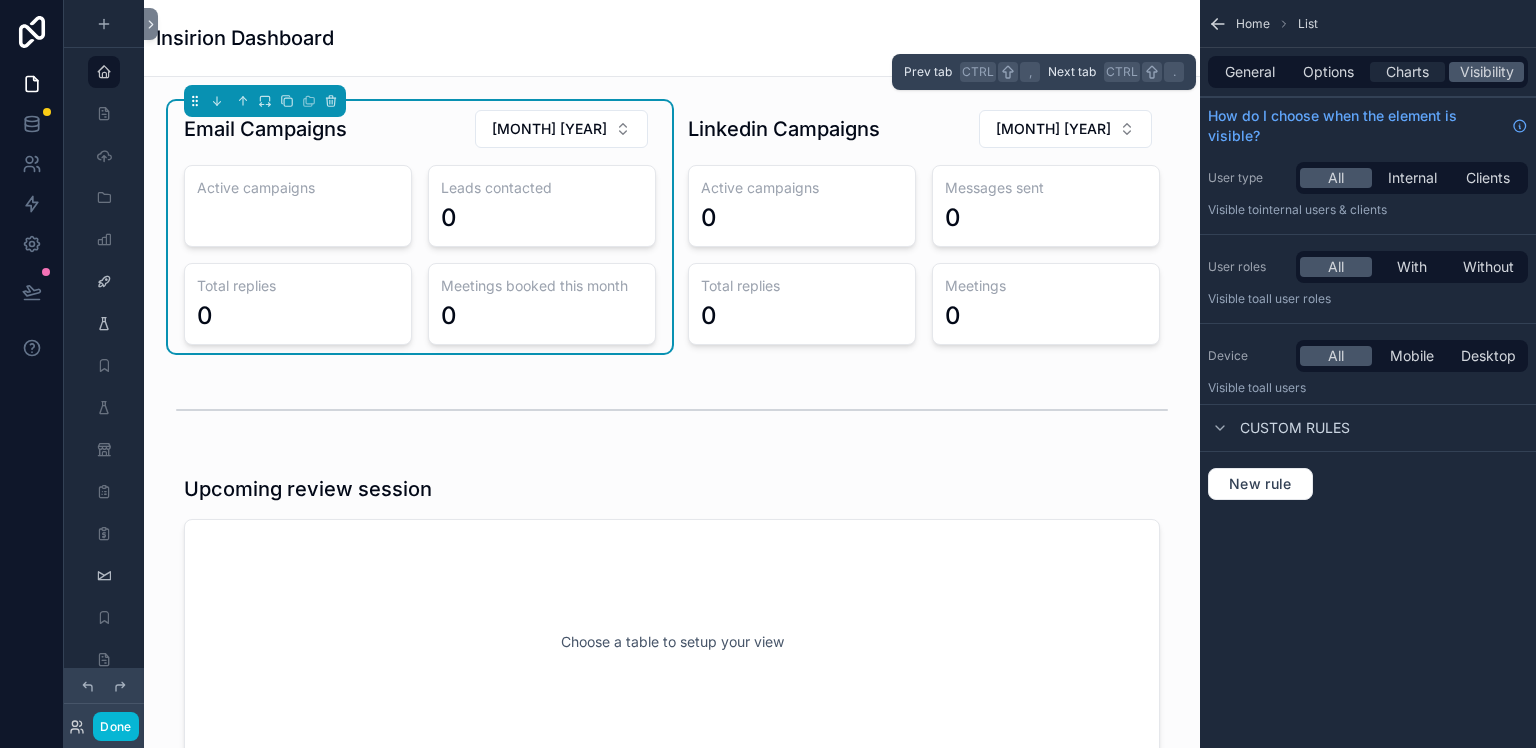 click on "Charts" at bounding box center (1250, 72) 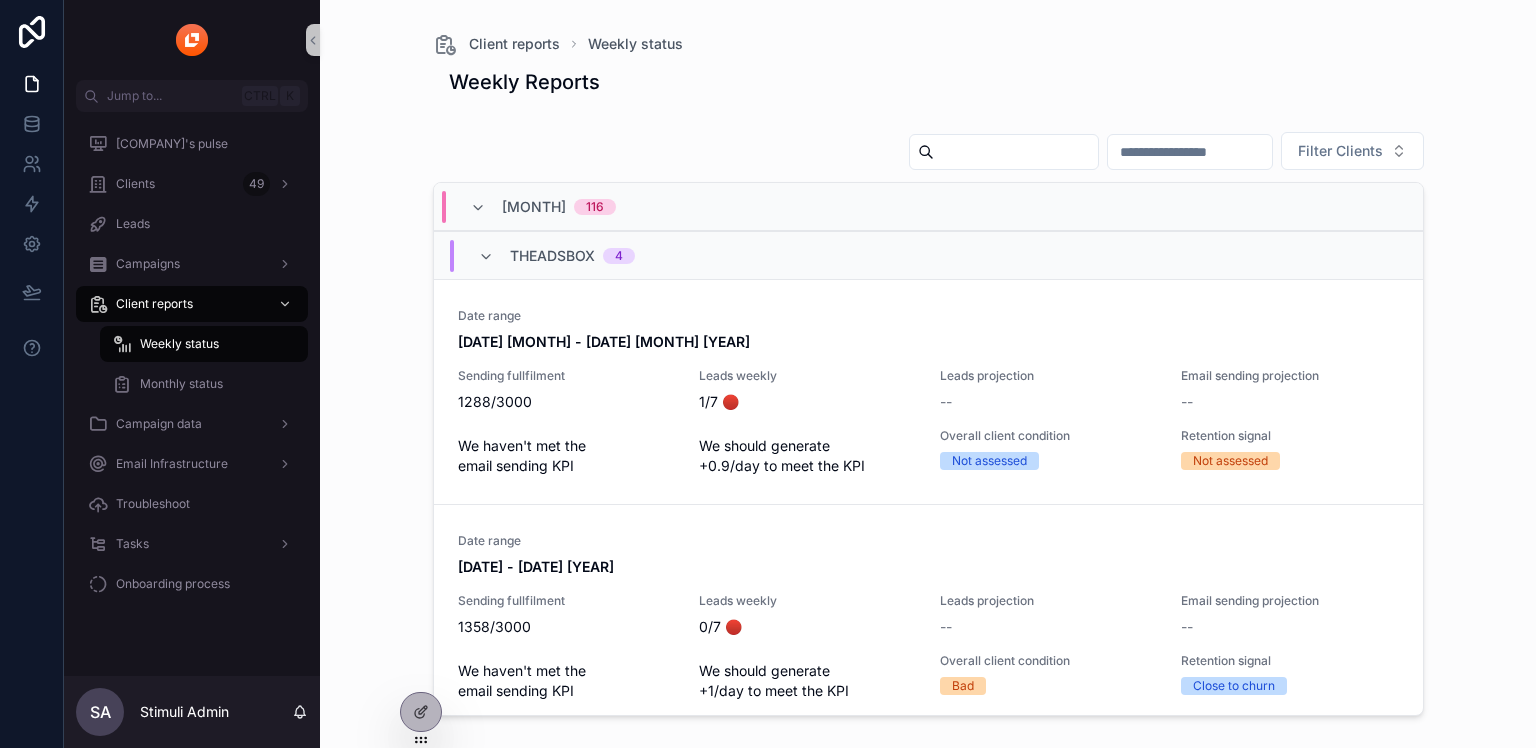 scroll, scrollTop: 0, scrollLeft: 0, axis: both 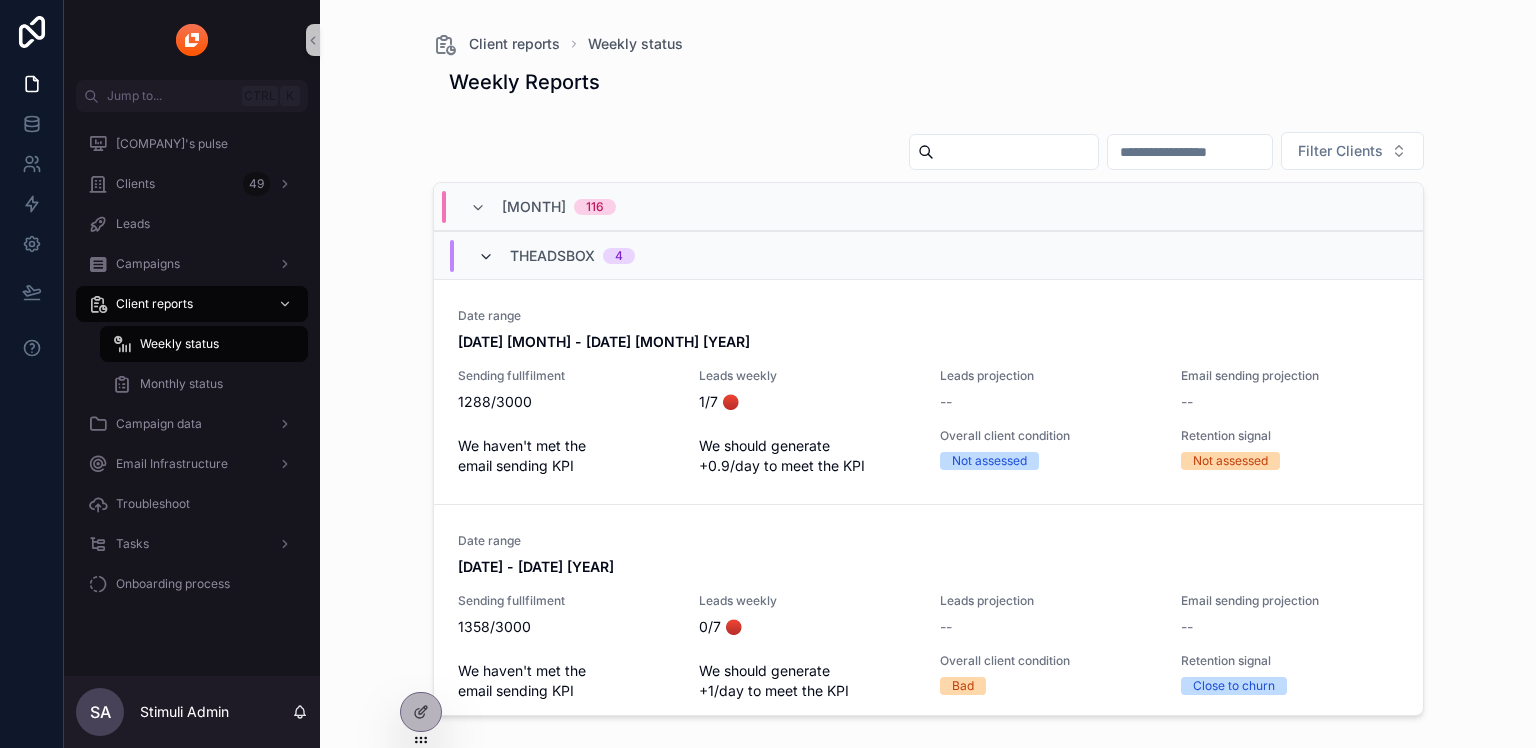 click at bounding box center [486, 257] 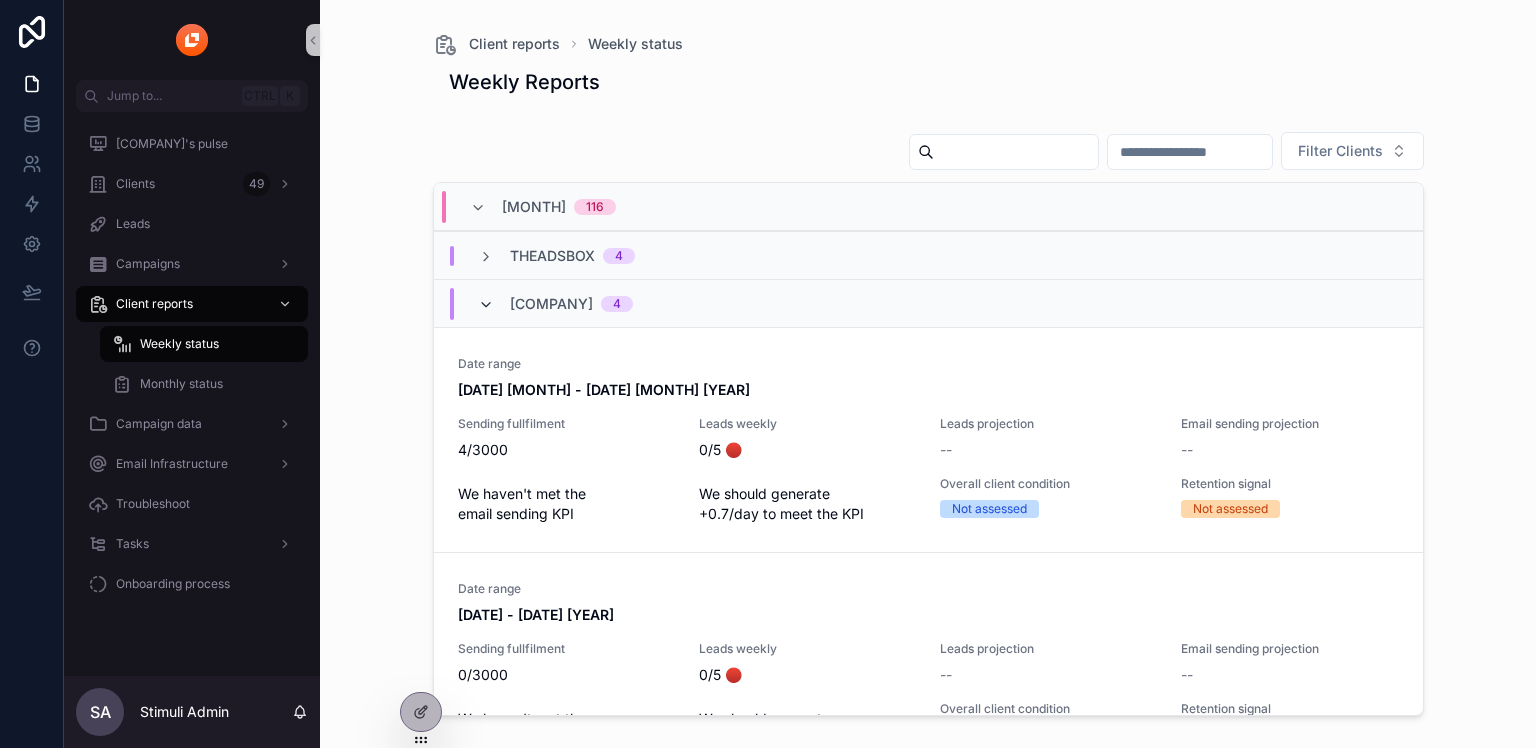 click at bounding box center (486, 305) 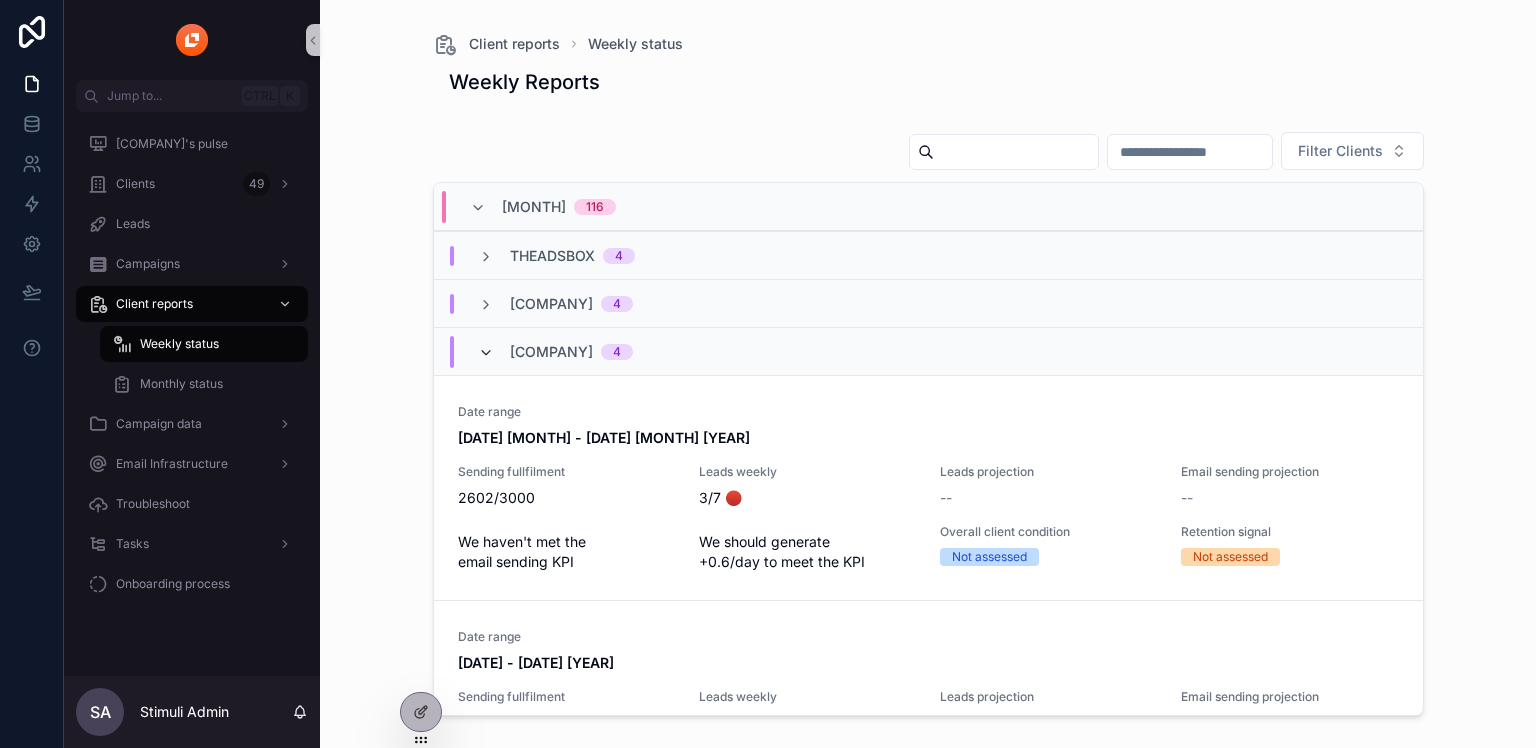 click at bounding box center [486, 353] 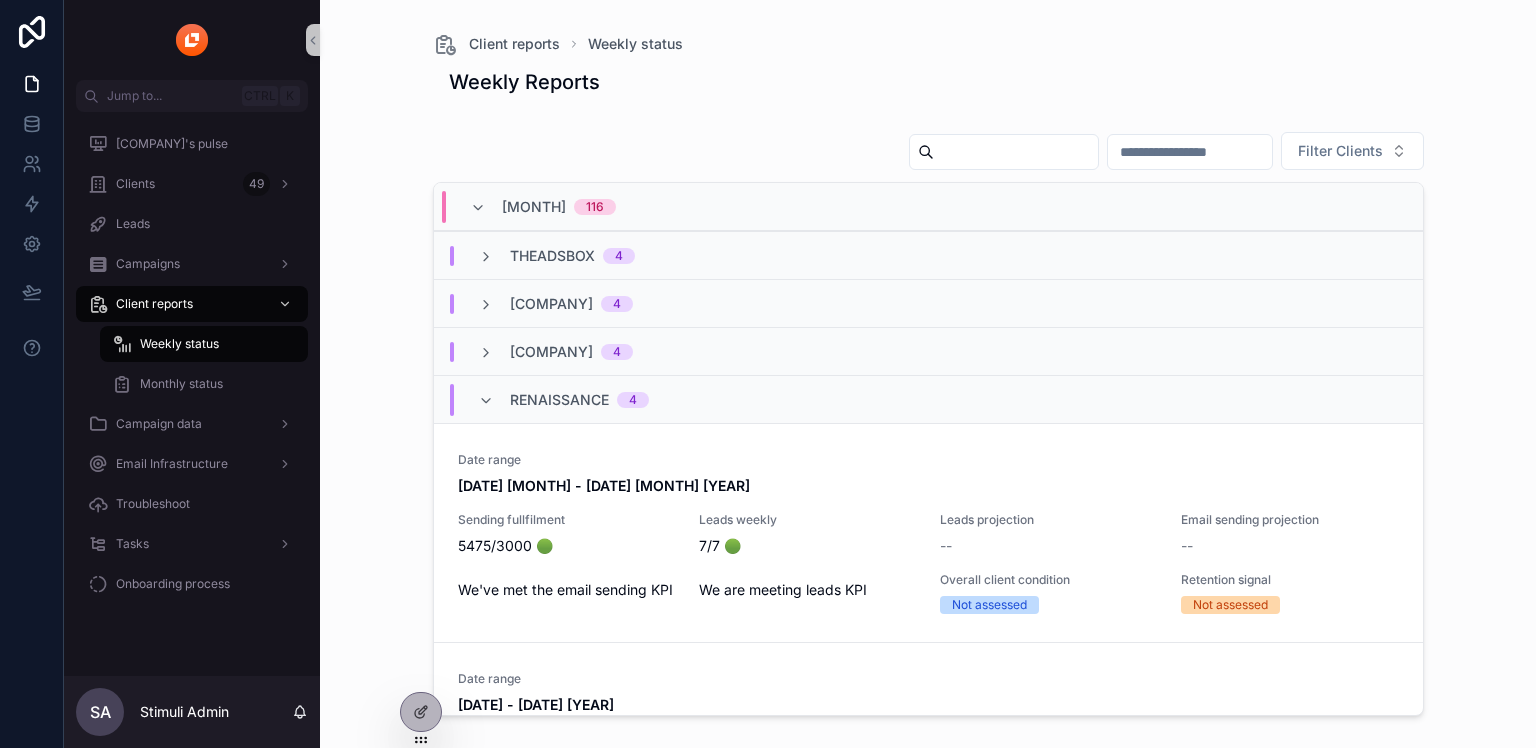 click at bounding box center [1190, 152] 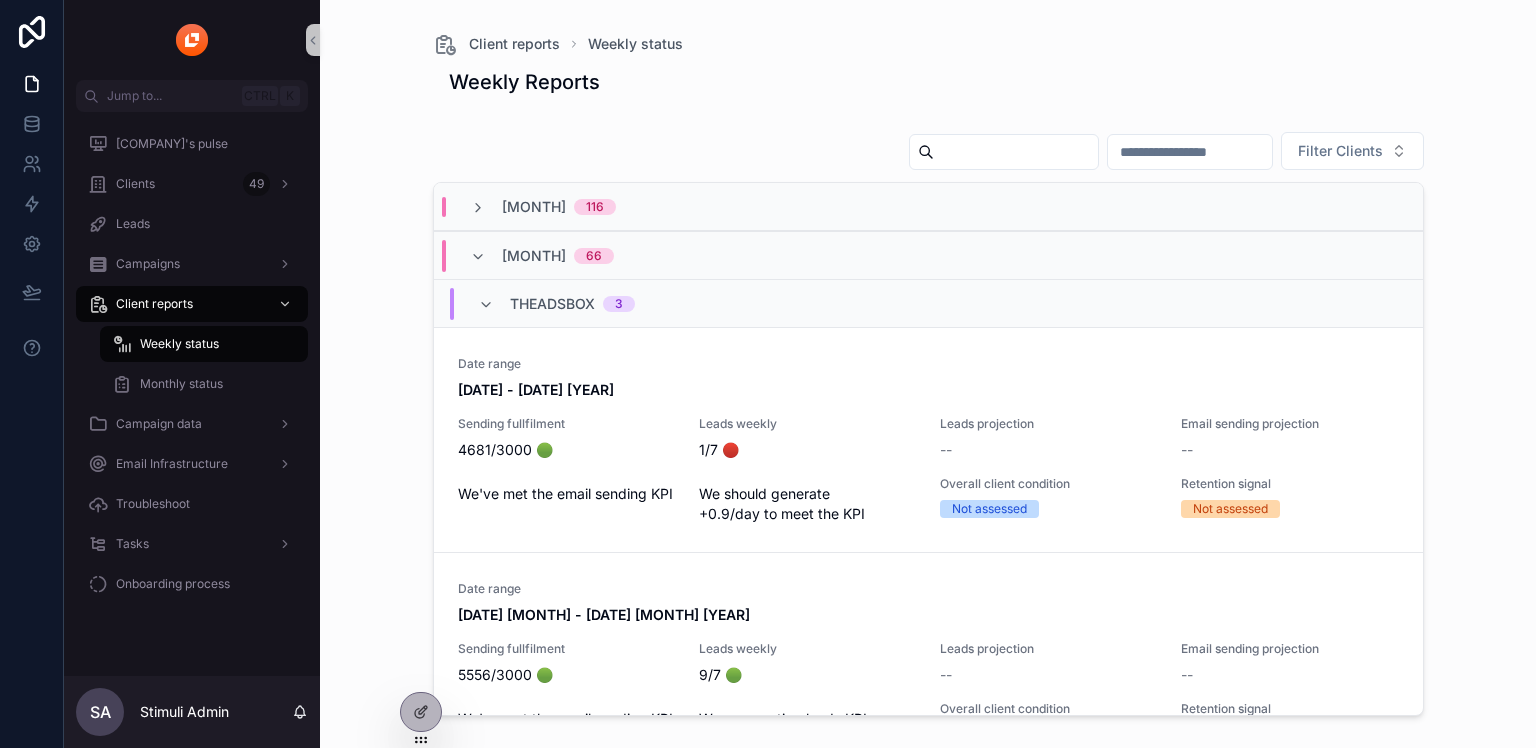 click on "February" at bounding box center [534, 256] 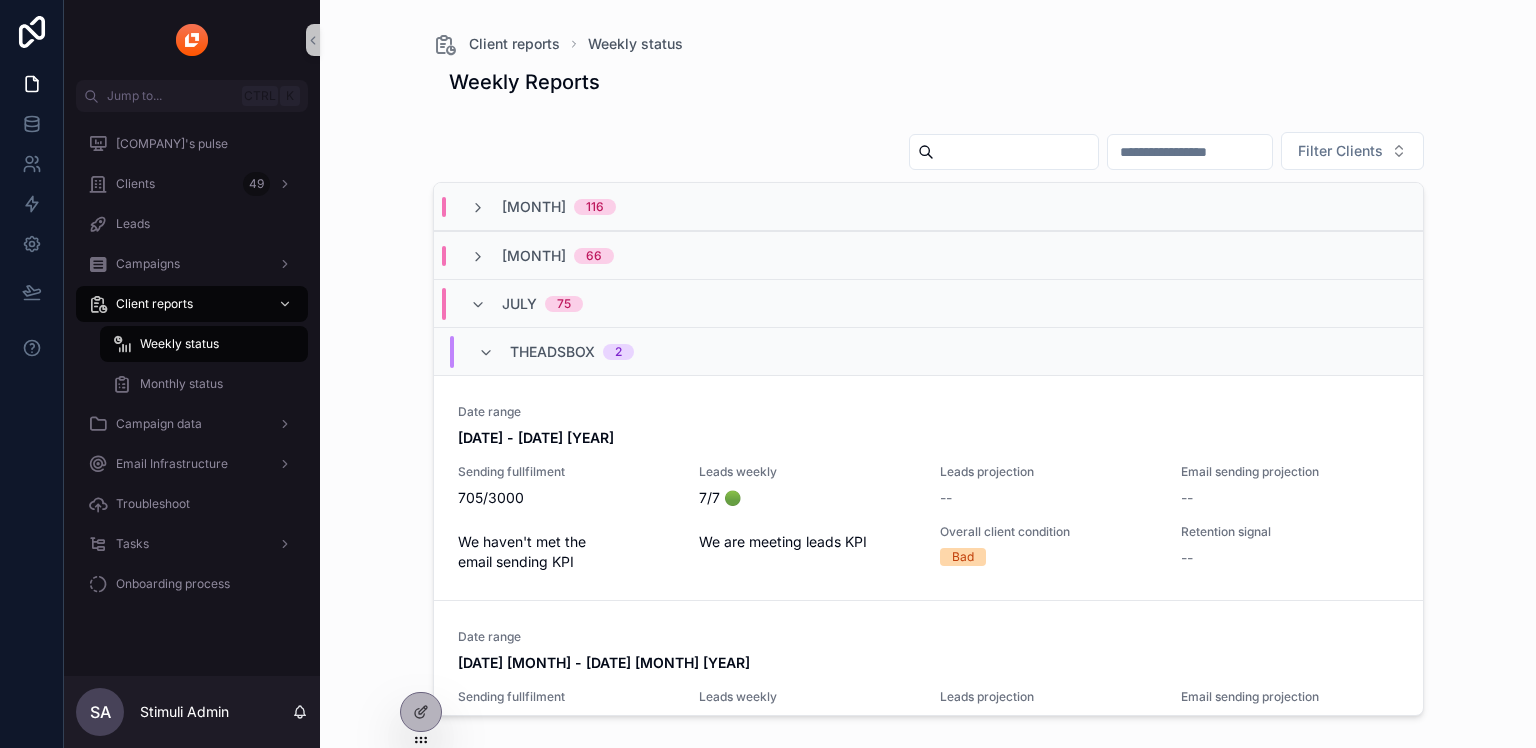 click on "July" at bounding box center [519, 304] 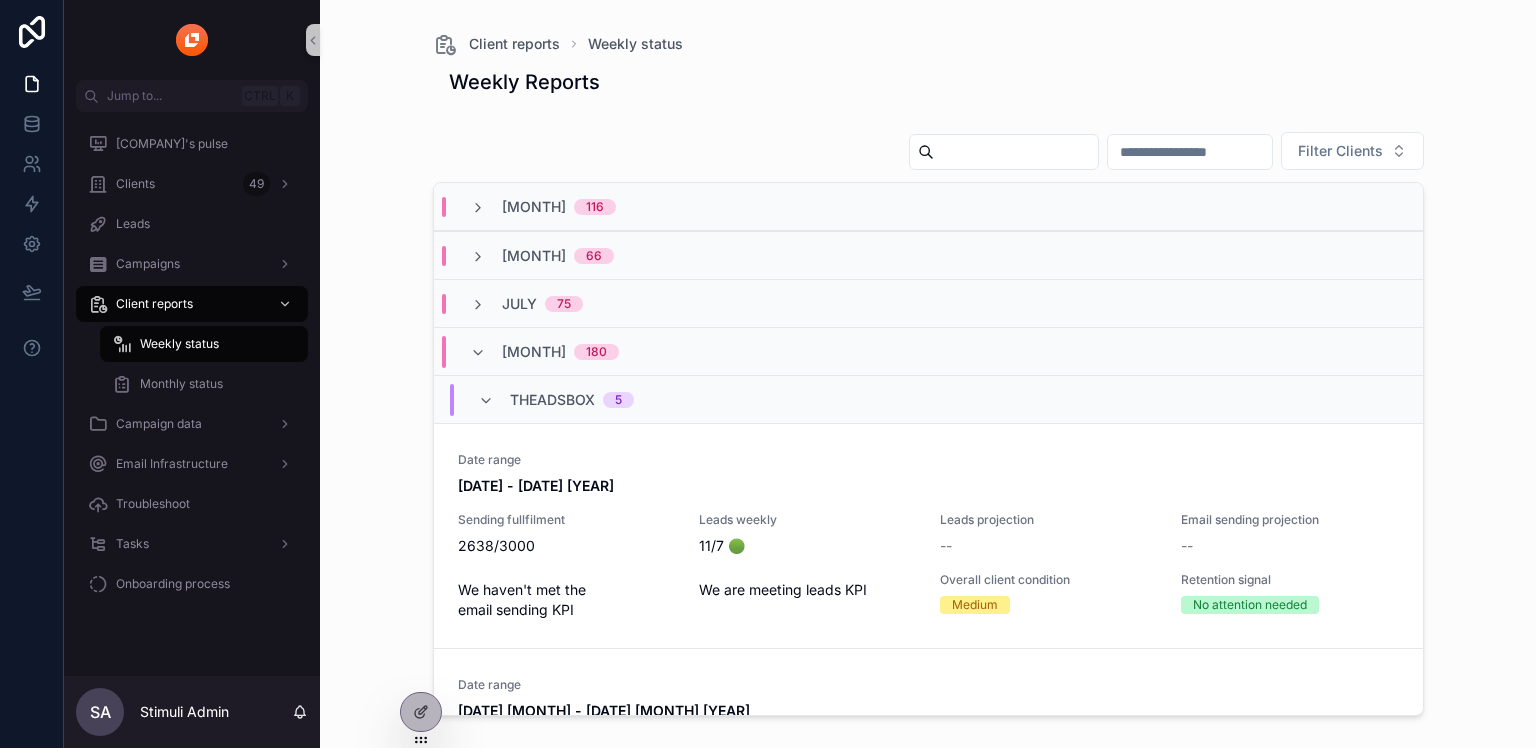 click on "June" at bounding box center (534, 352) 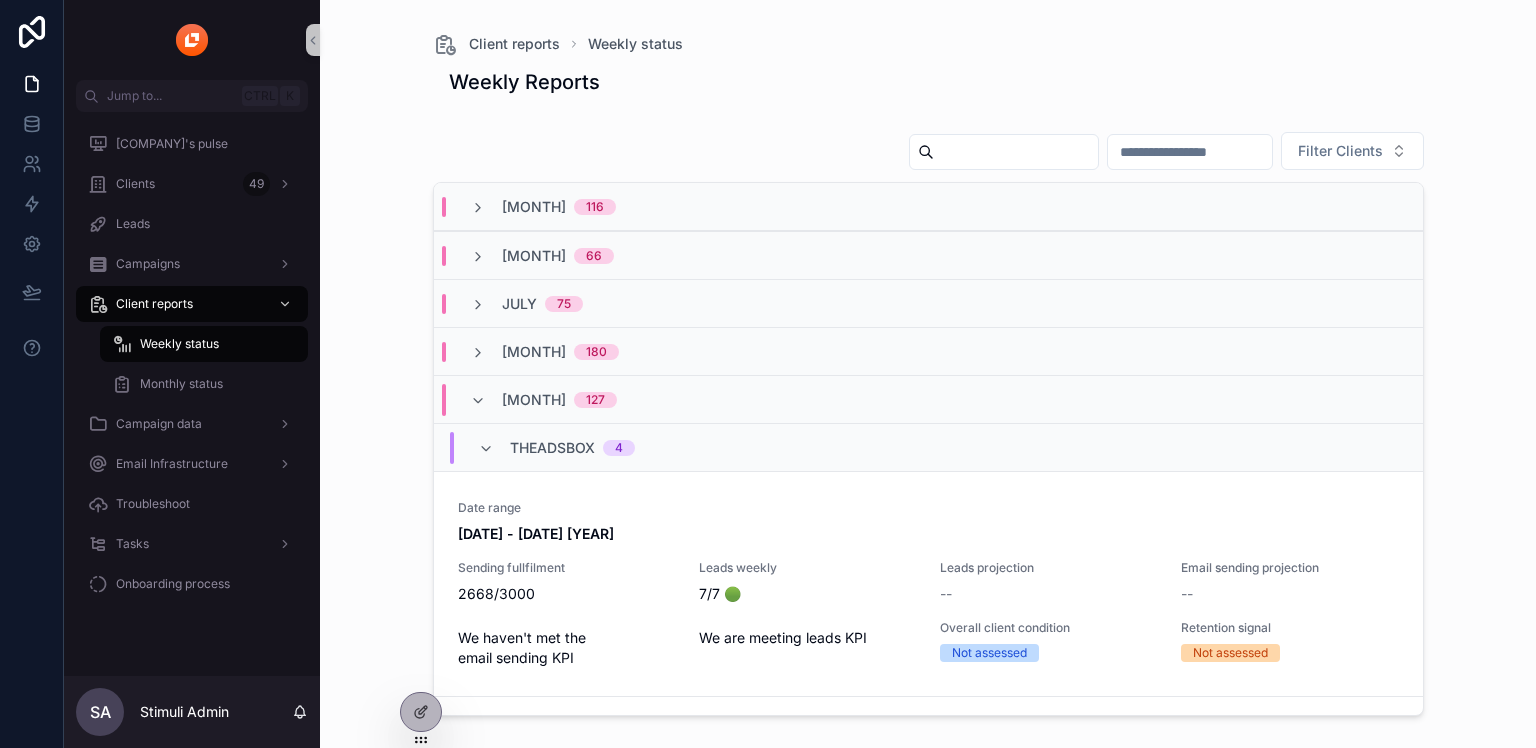 click on "March" at bounding box center (534, 400) 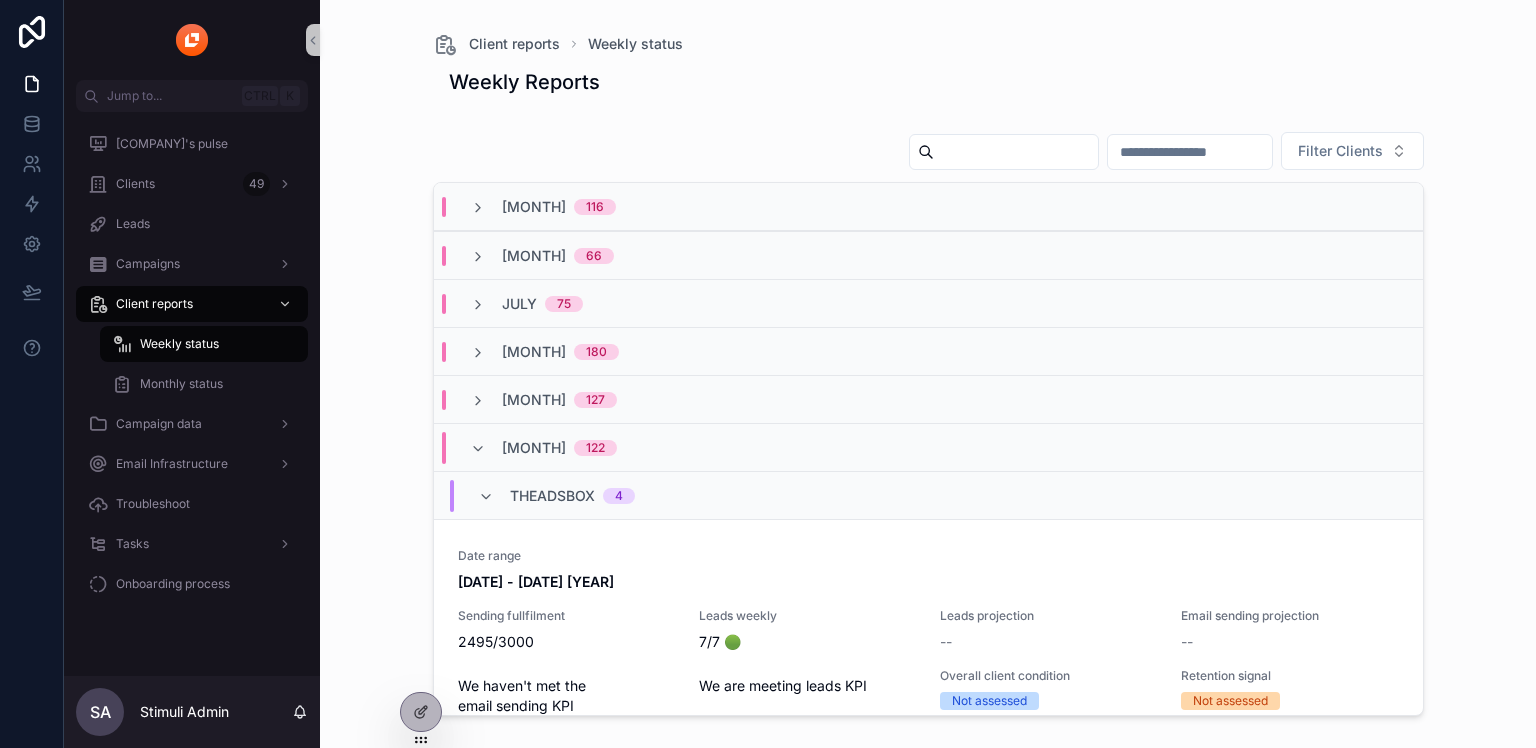 click on "May" at bounding box center (534, 448) 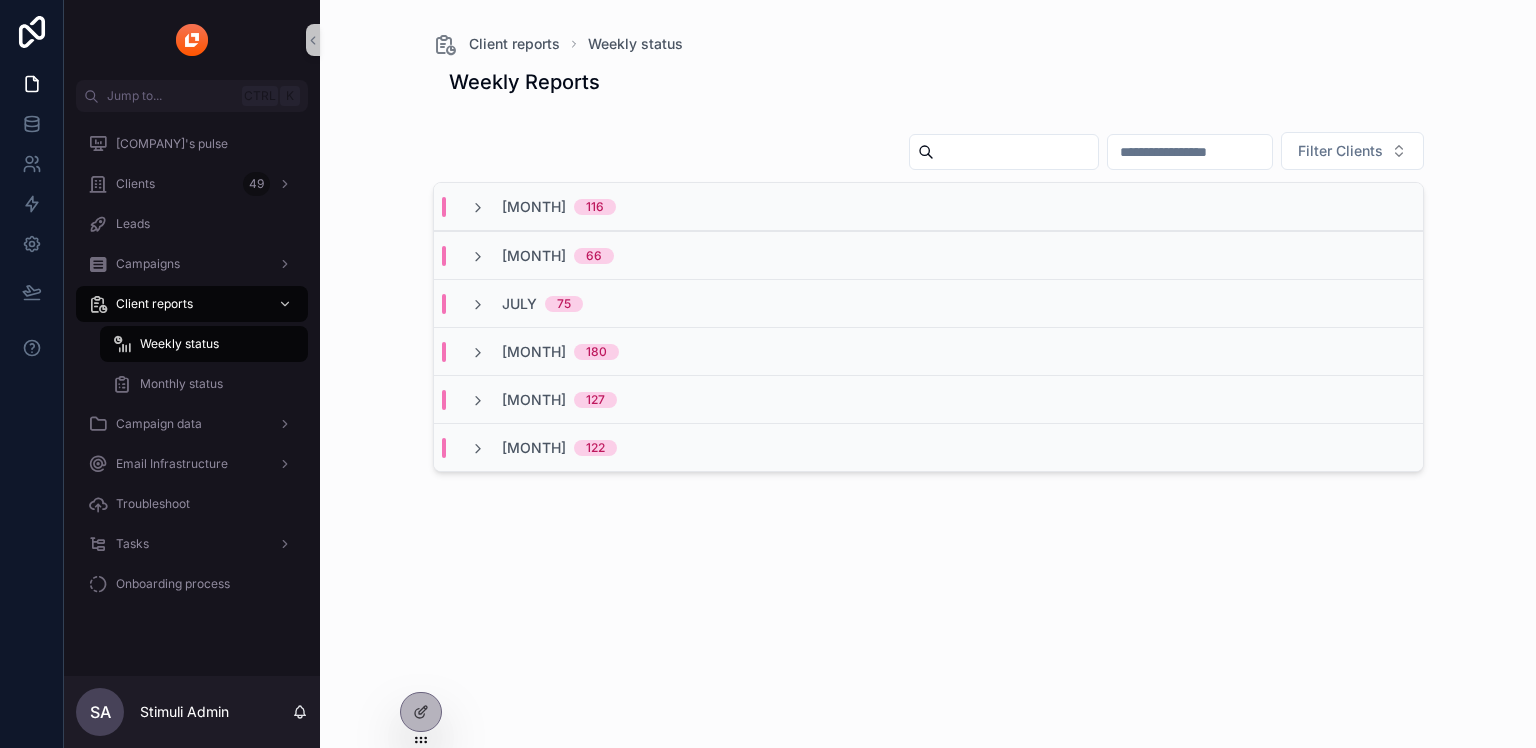 click on "116" at bounding box center [595, 207] 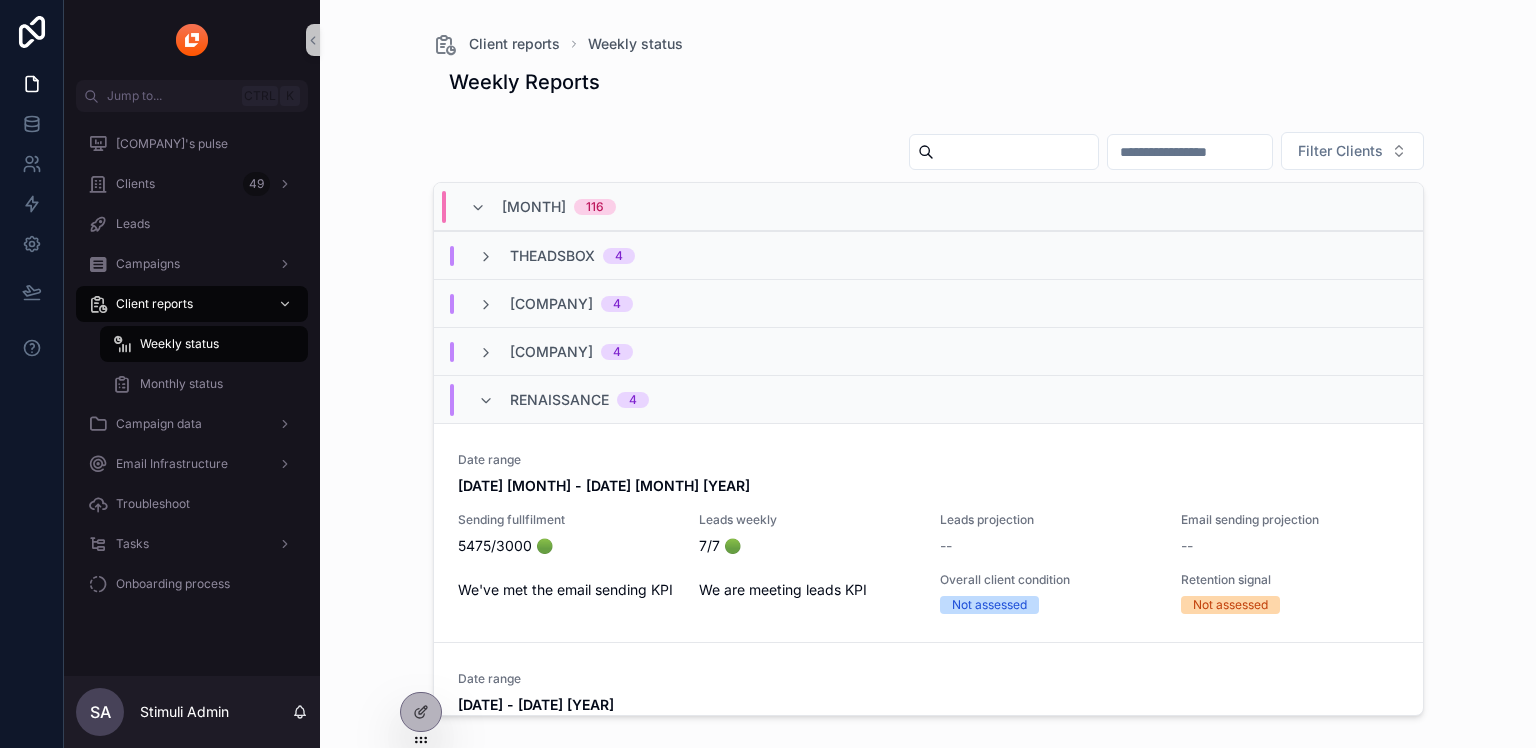 click on "116" at bounding box center (595, 207) 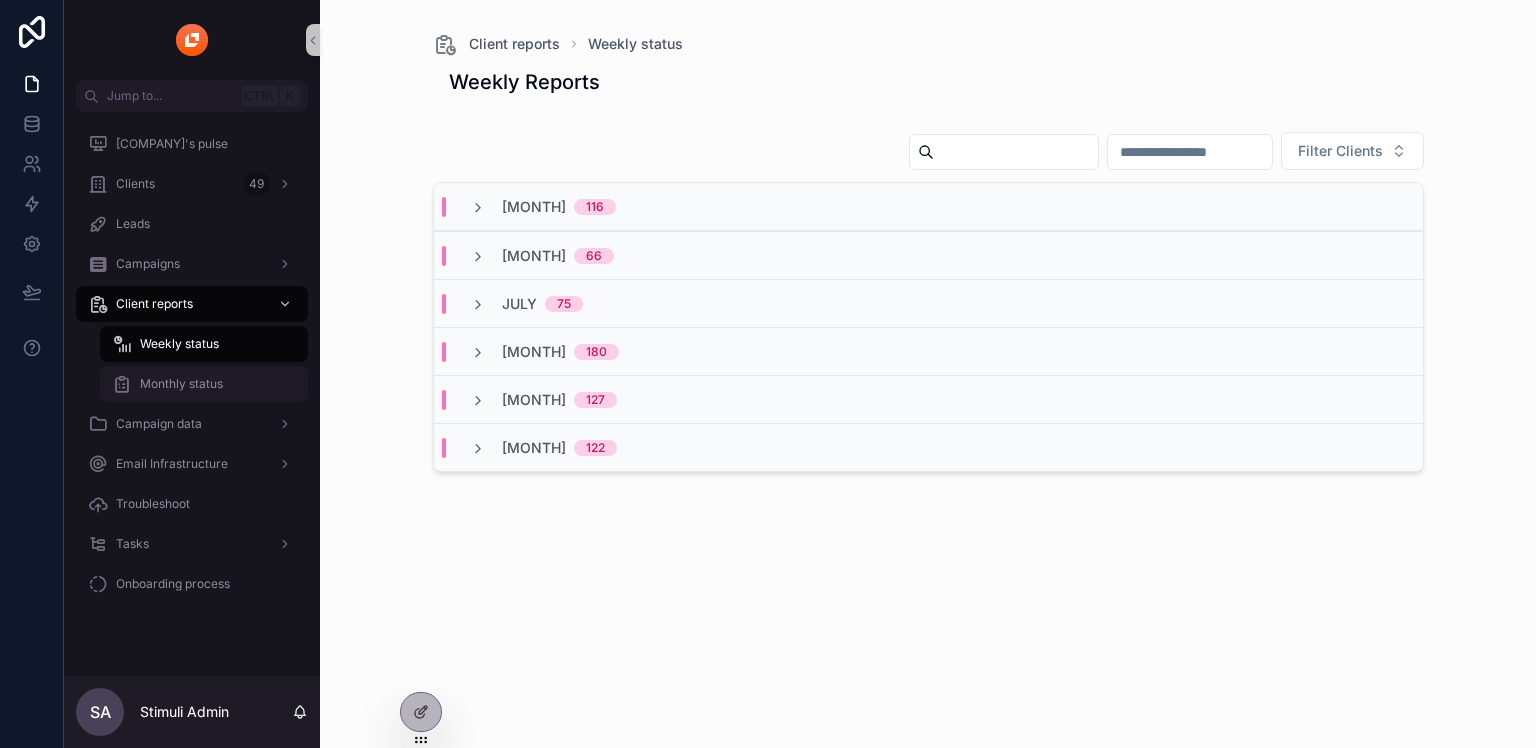 click on "Monthly status" at bounding box center (181, 384) 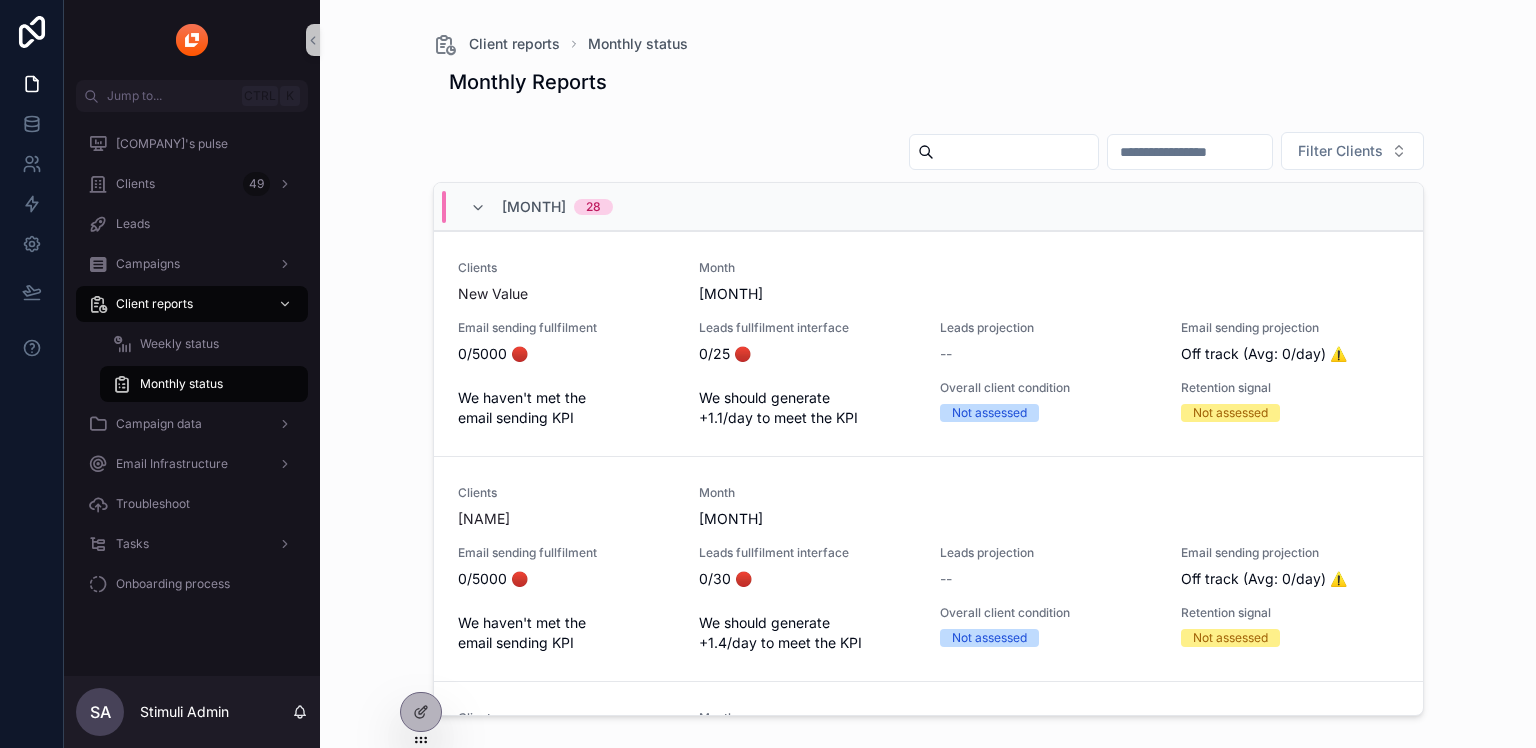 click on "April 28" at bounding box center [928, 207] 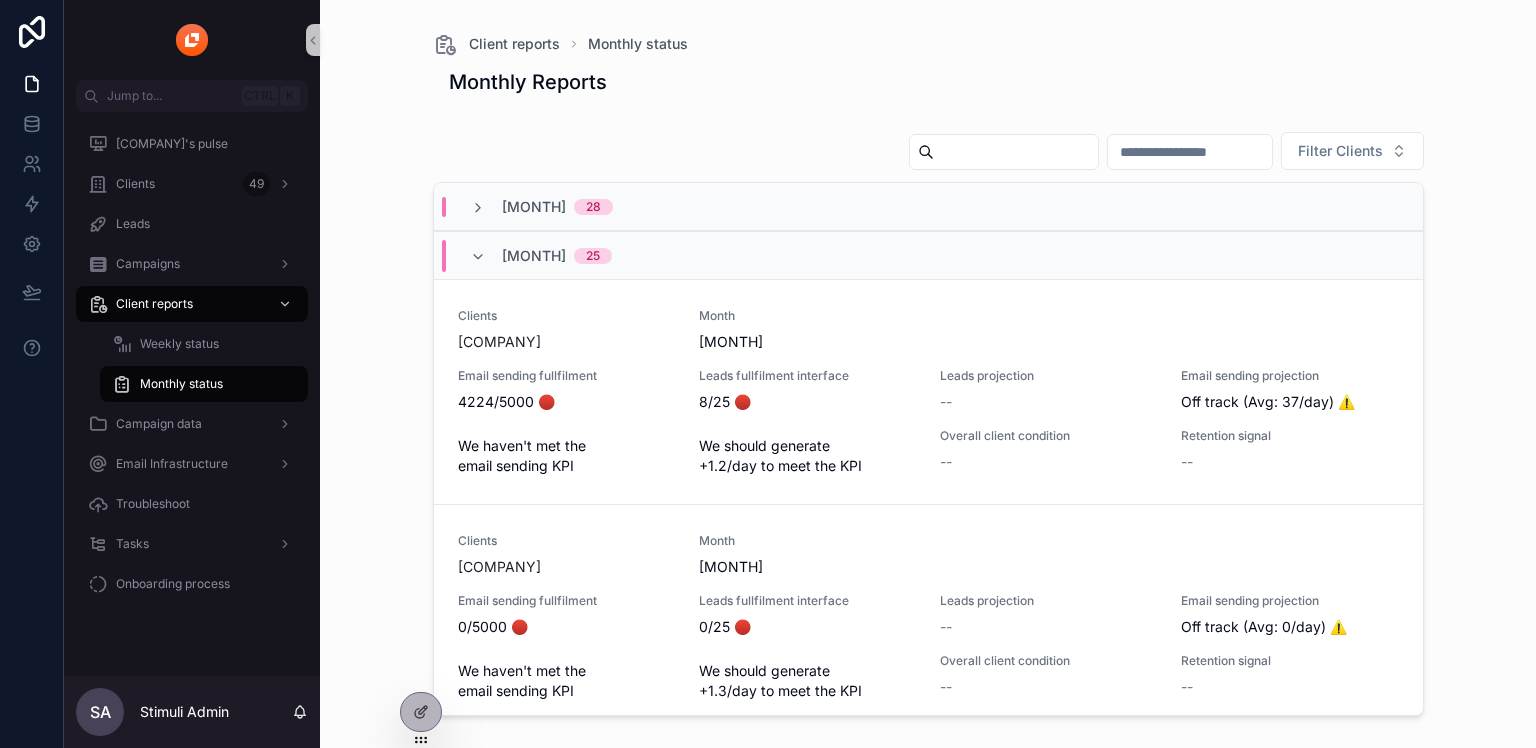 click on "February" at bounding box center (534, 256) 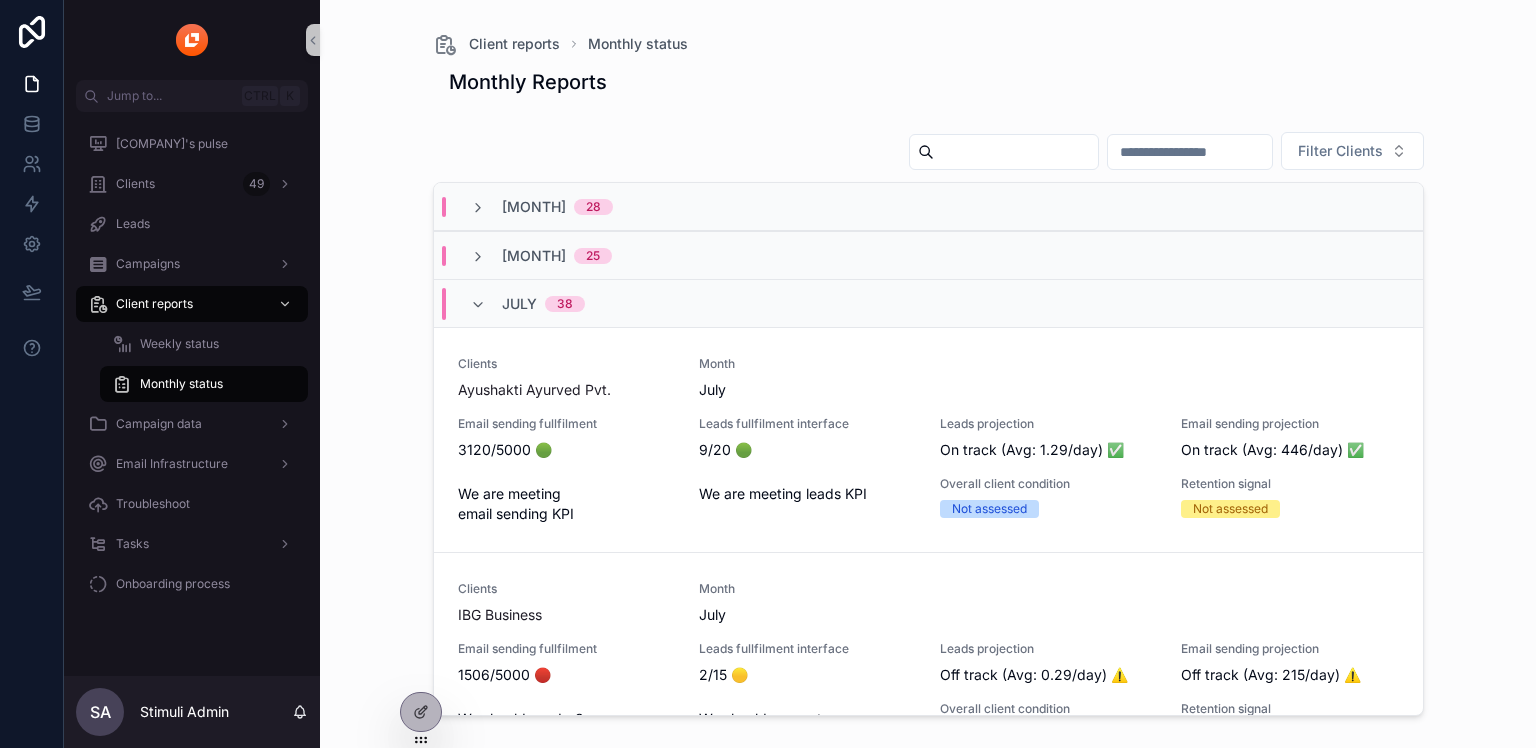 click on "July 38" at bounding box center (543, 304) 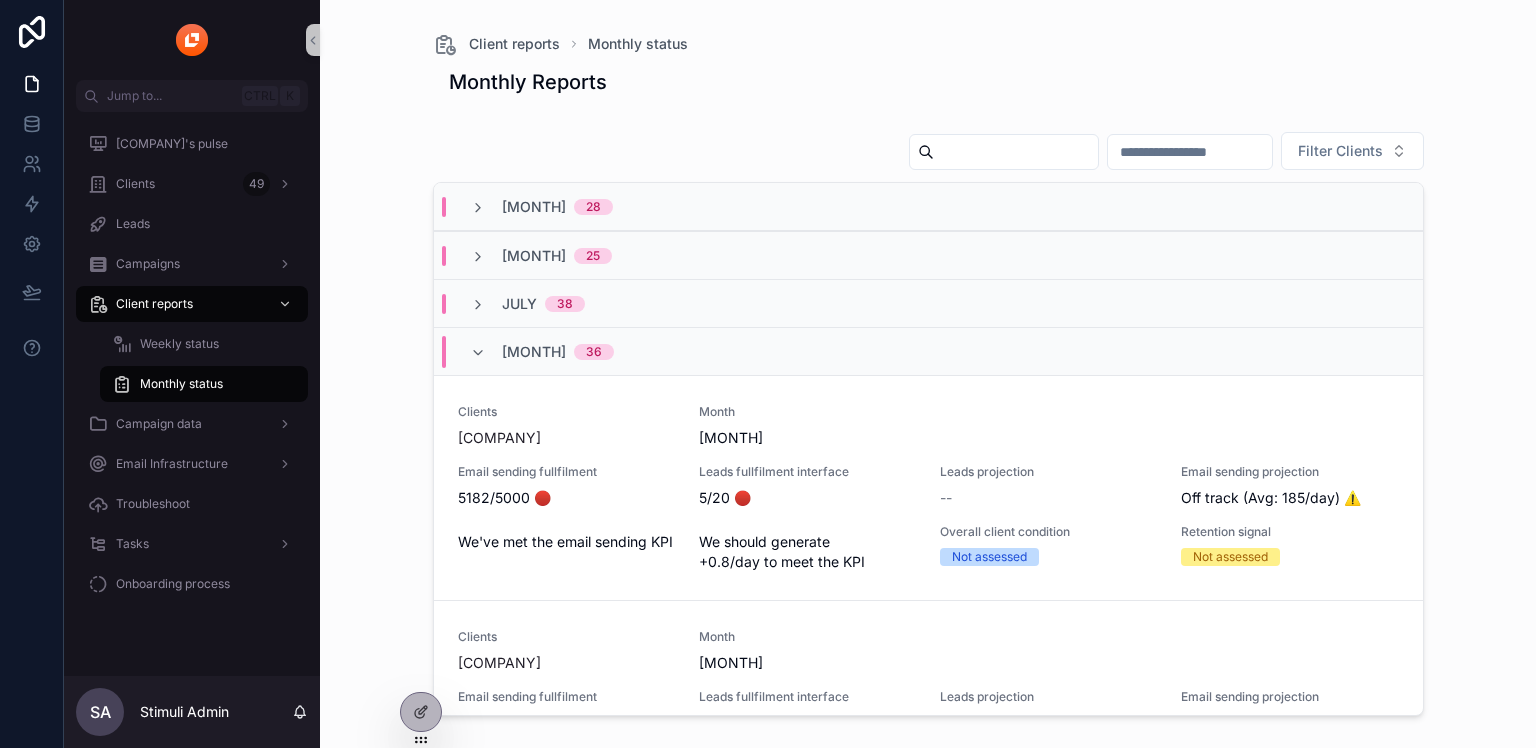 click on "June" at bounding box center [534, 352] 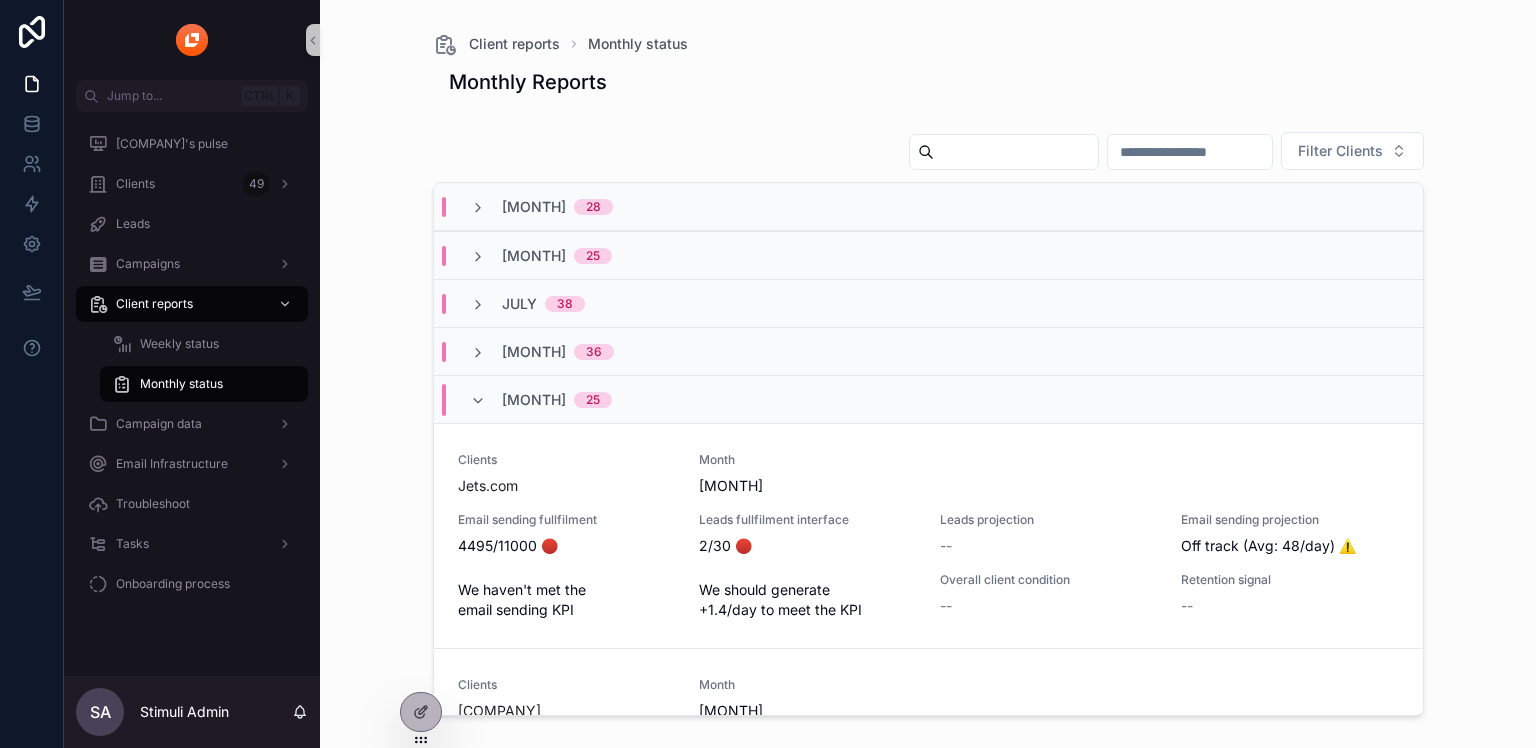 click on "March" at bounding box center [534, 400] 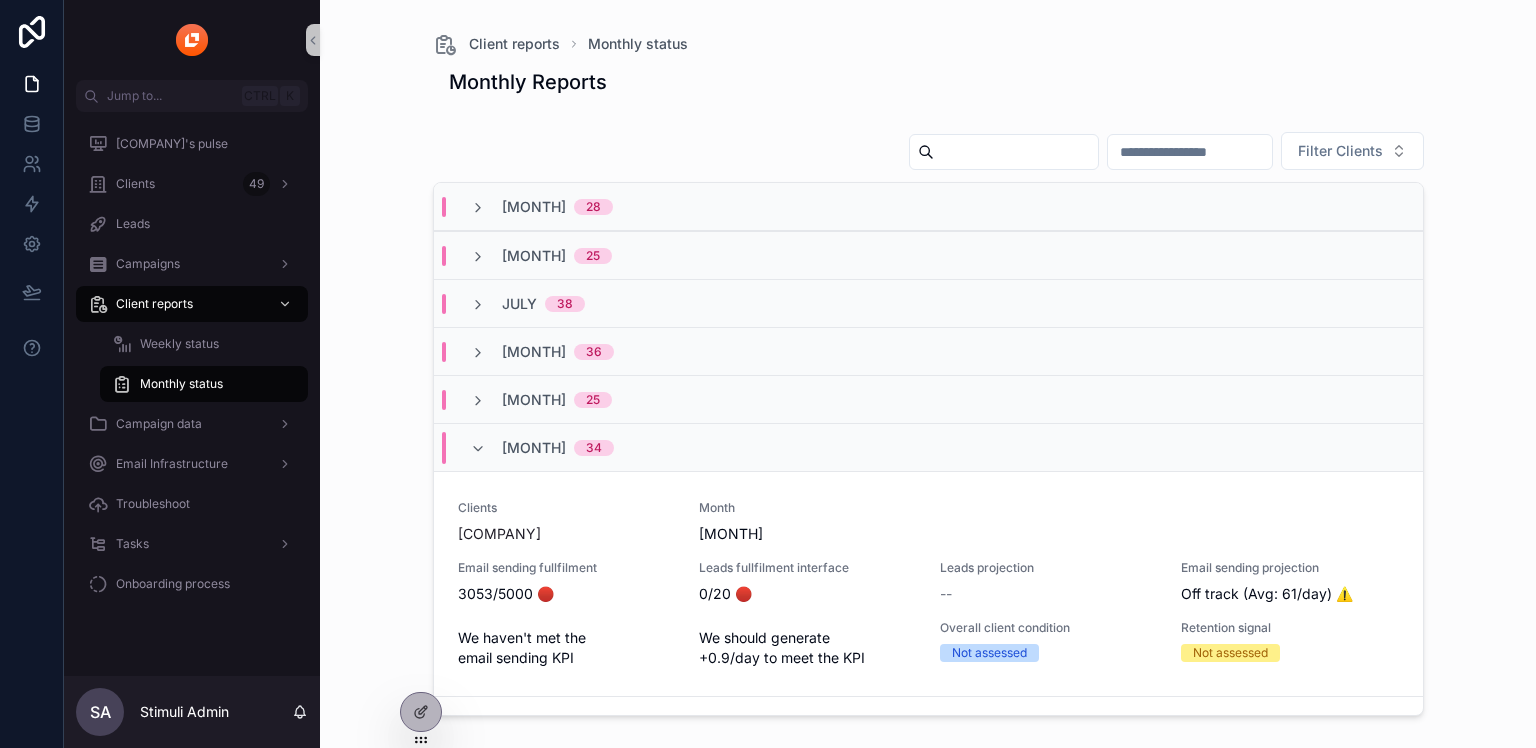 click on "May 34" at bounding box center (558, 448) 